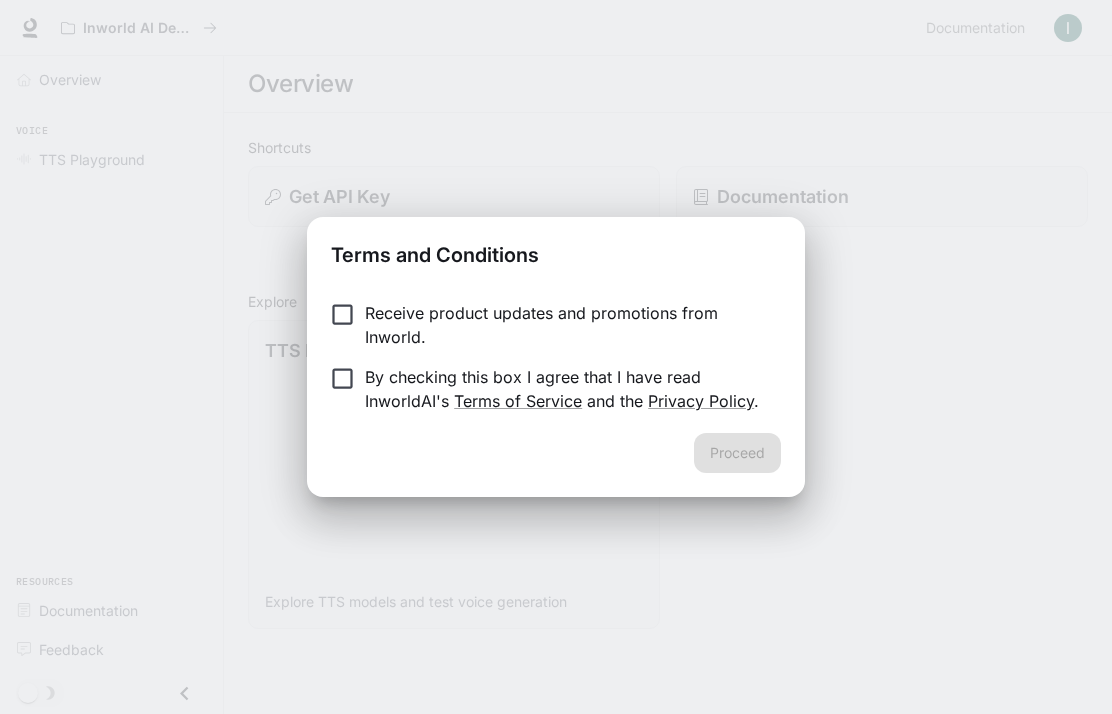 scroll, scrollTop: 0, scrollLeft: 0, axis: both 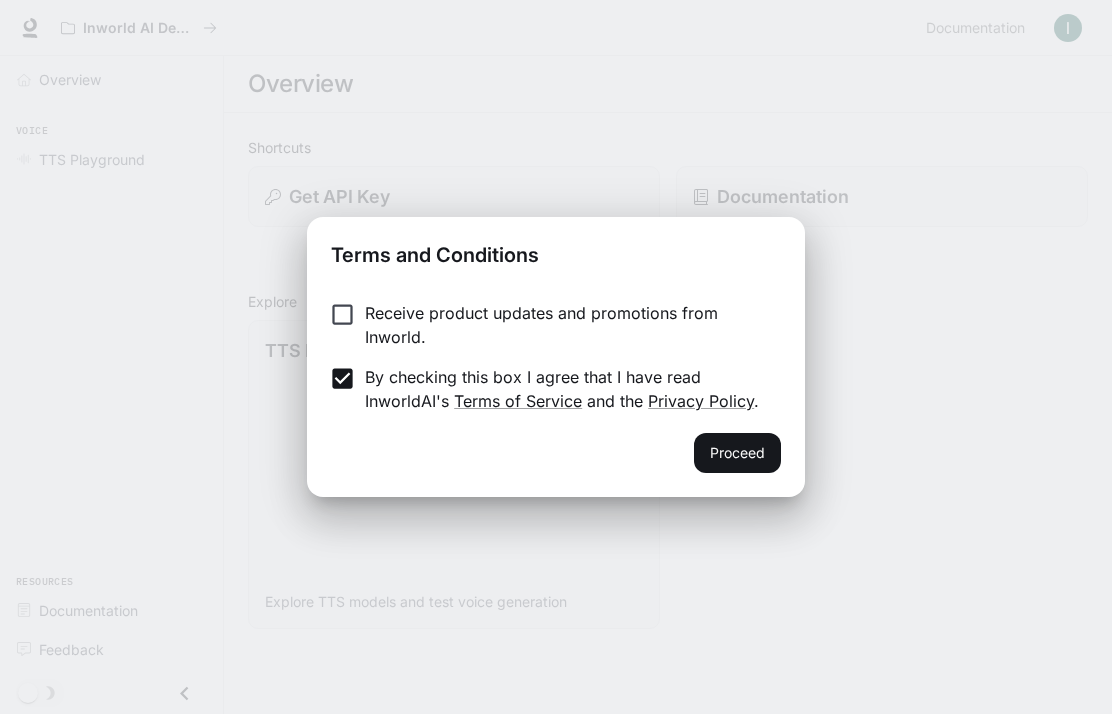 click on "Proceed" at bounding box center [737, 453] 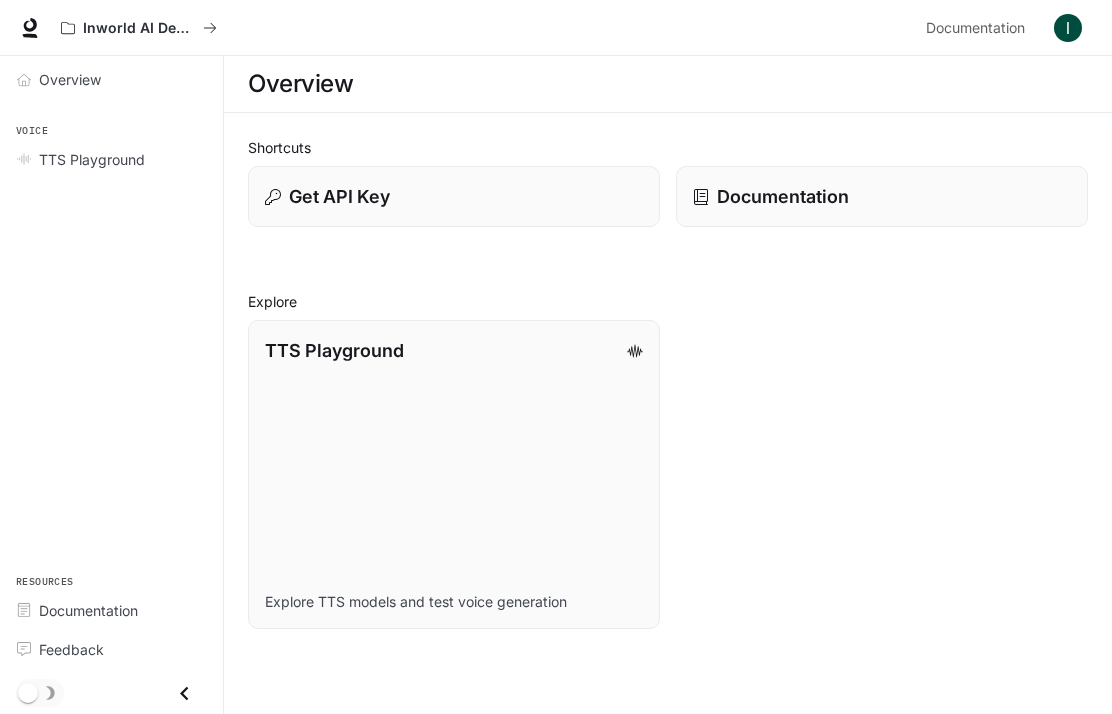 click on "Overview" at bounding box center (300, 84) 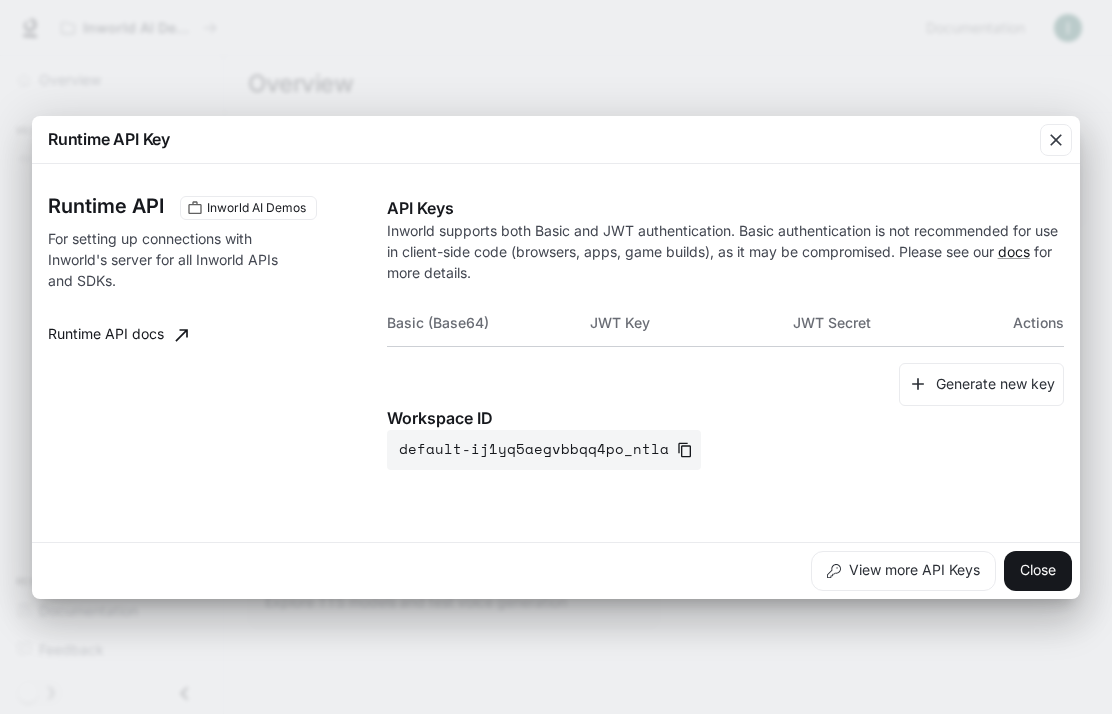 click 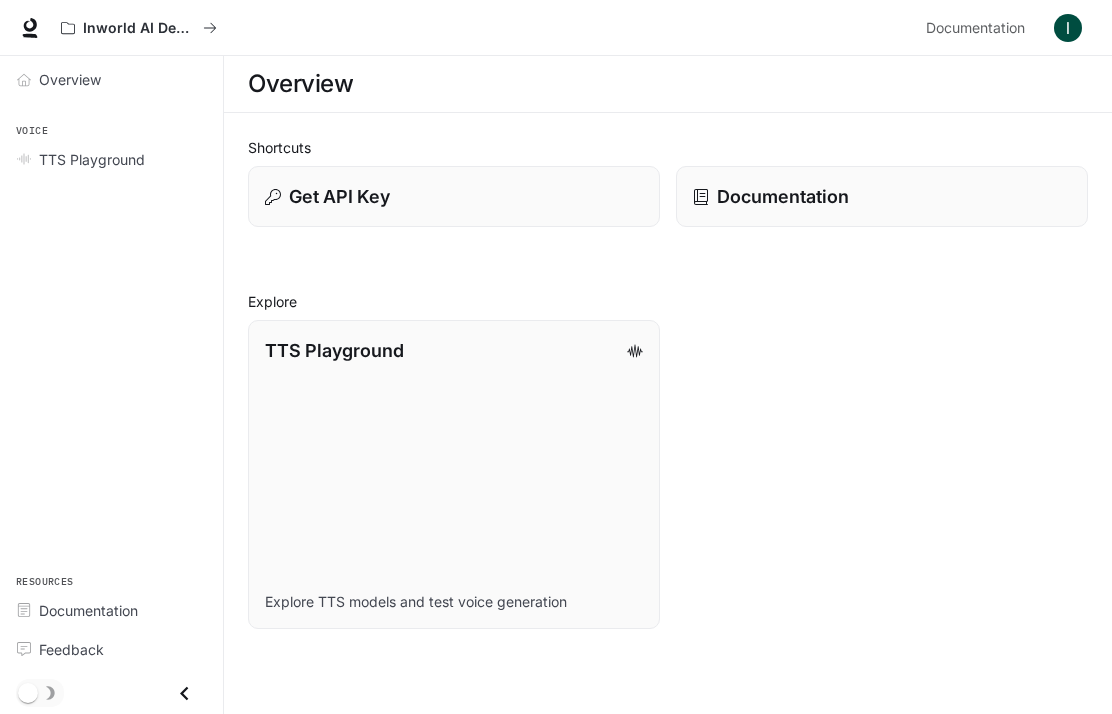 click on "TTS Playground Explore TTS models and test voice generation" at bounding box center [454, 474] 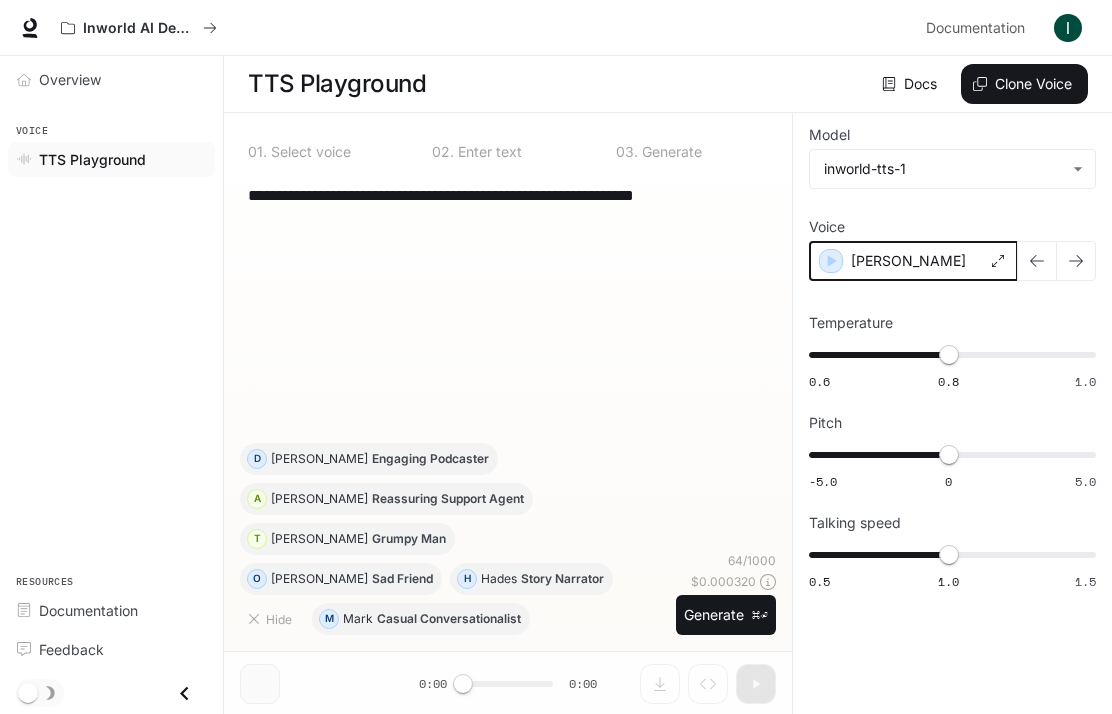 click at bounding box center [831, 261] 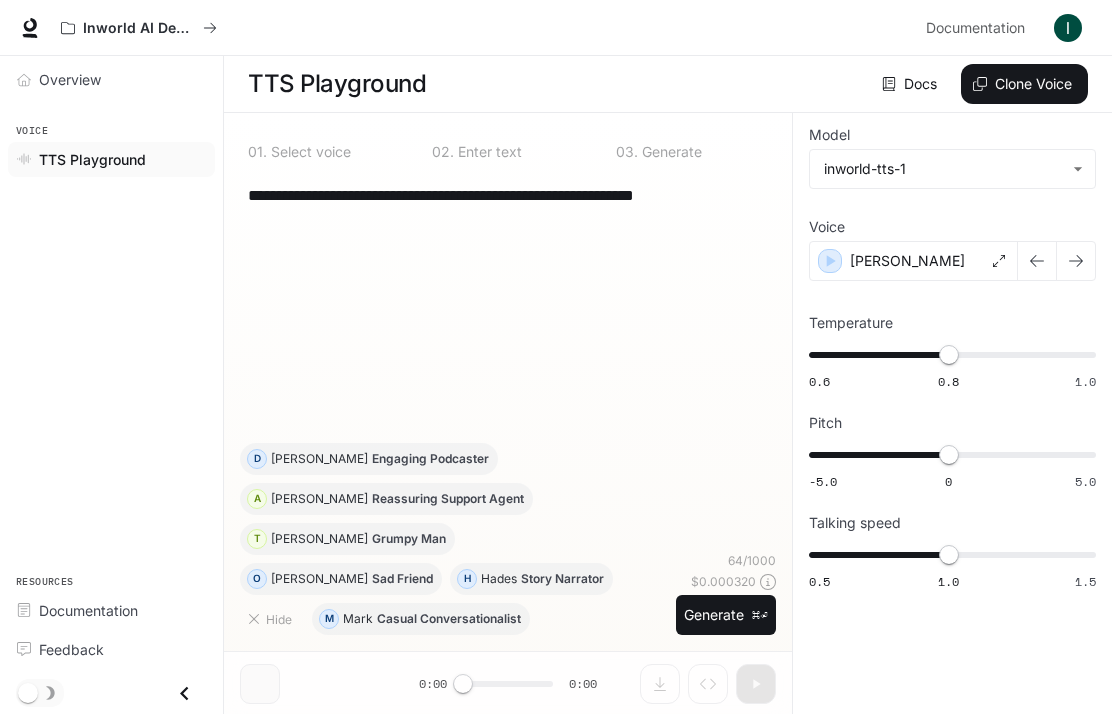 click on "**********" at bounding box center (556, 357) 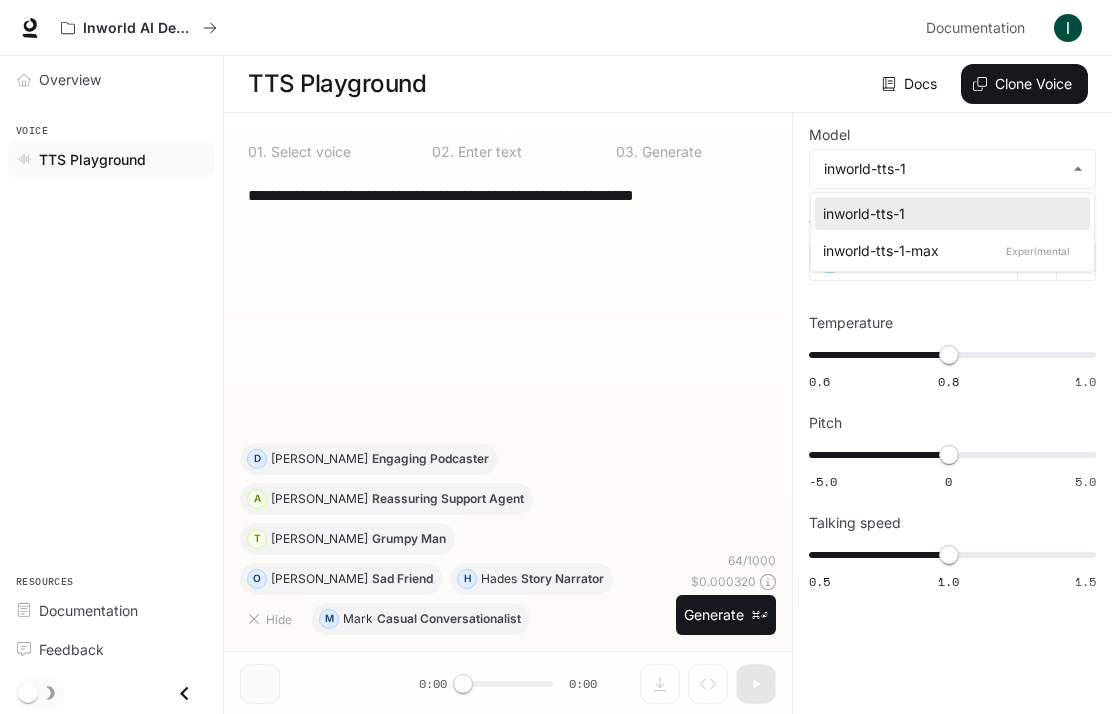 click on "inworld-tts-1-max Experimental" at bounding box center (948, 250) 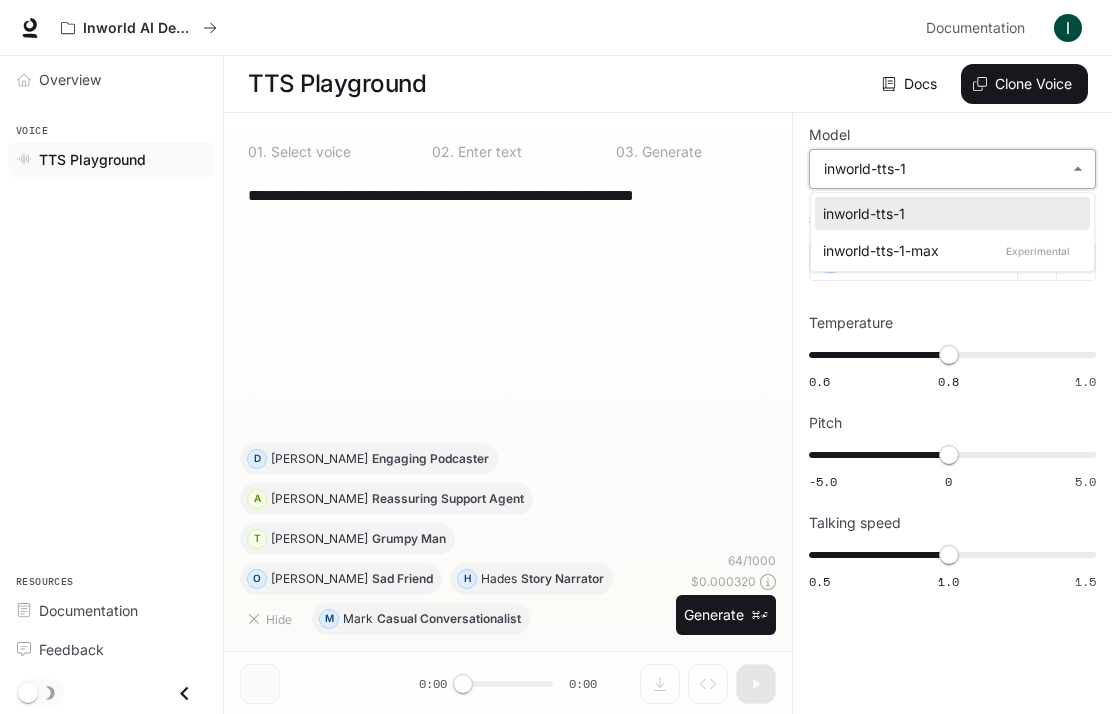 type on "**********" 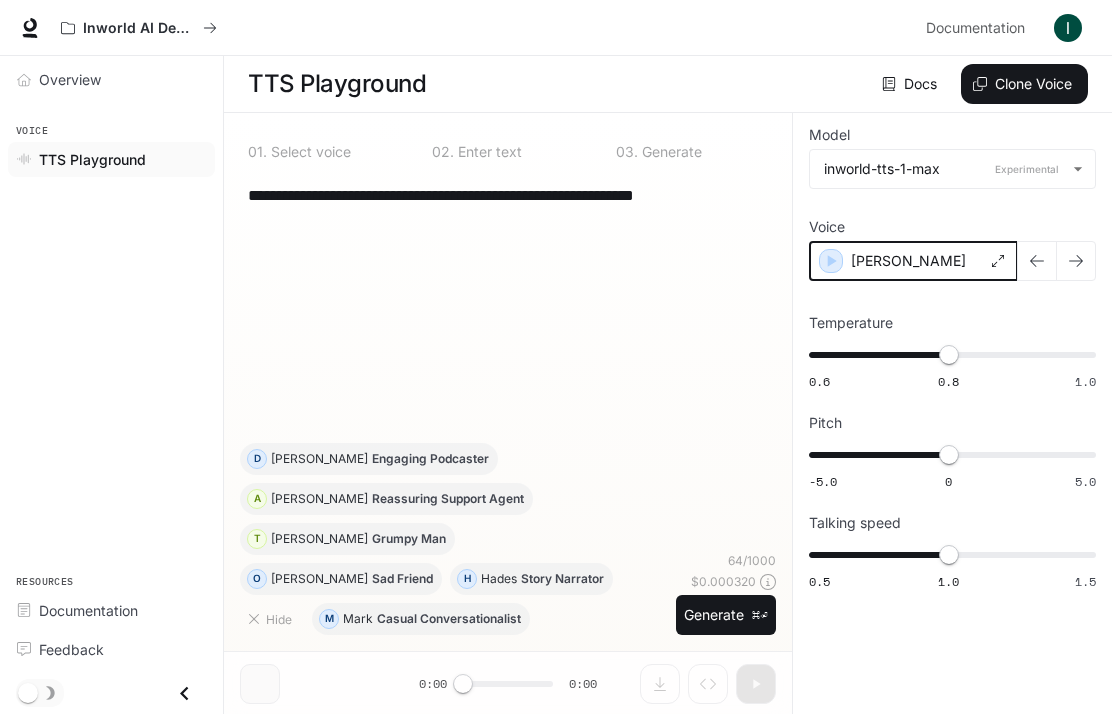 click 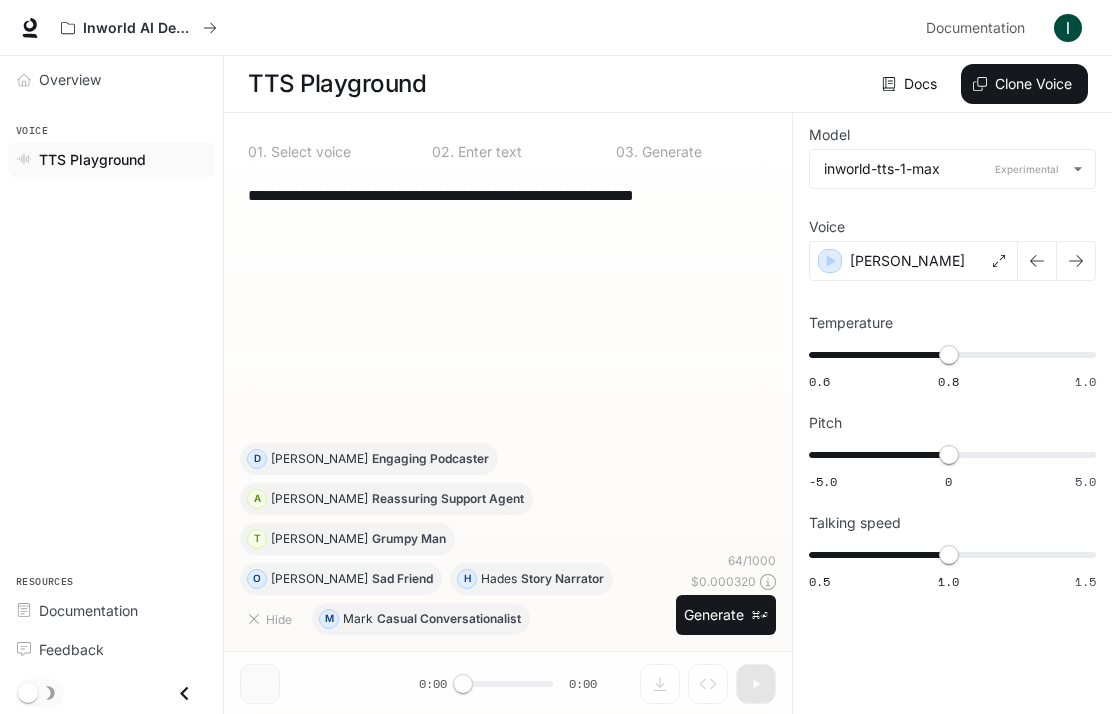 click 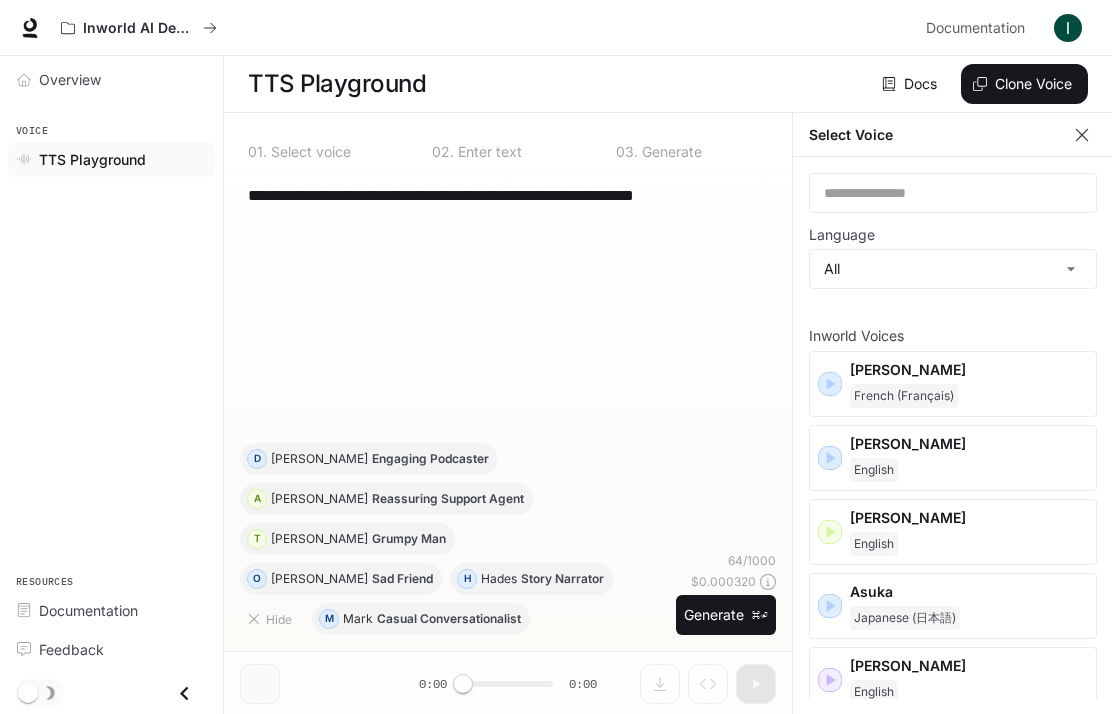 click on "**********" at bounding box center [556, 357] 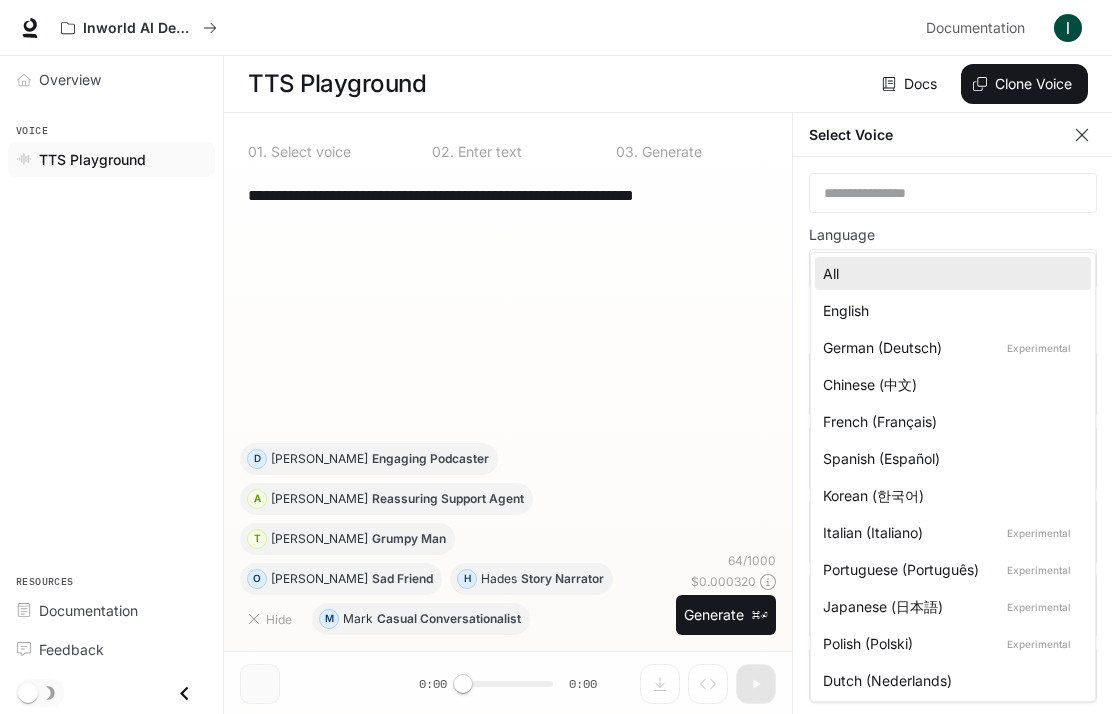 click on "Chinese (中文)" at bounding box center [949, 384] 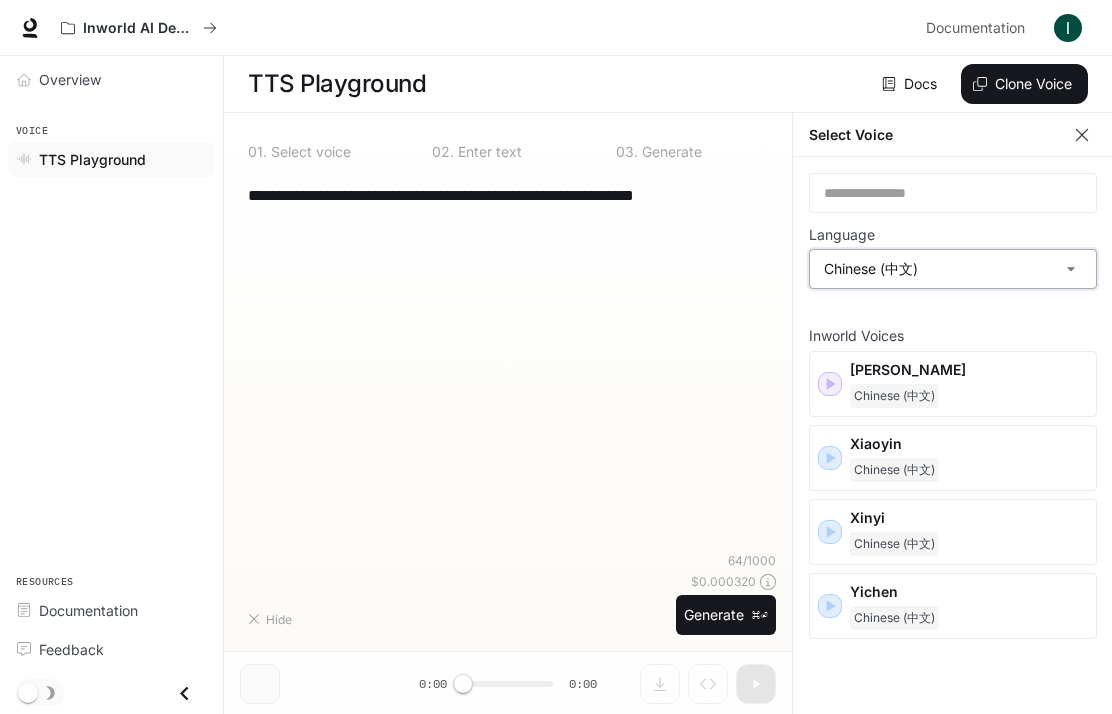 type on "*****" 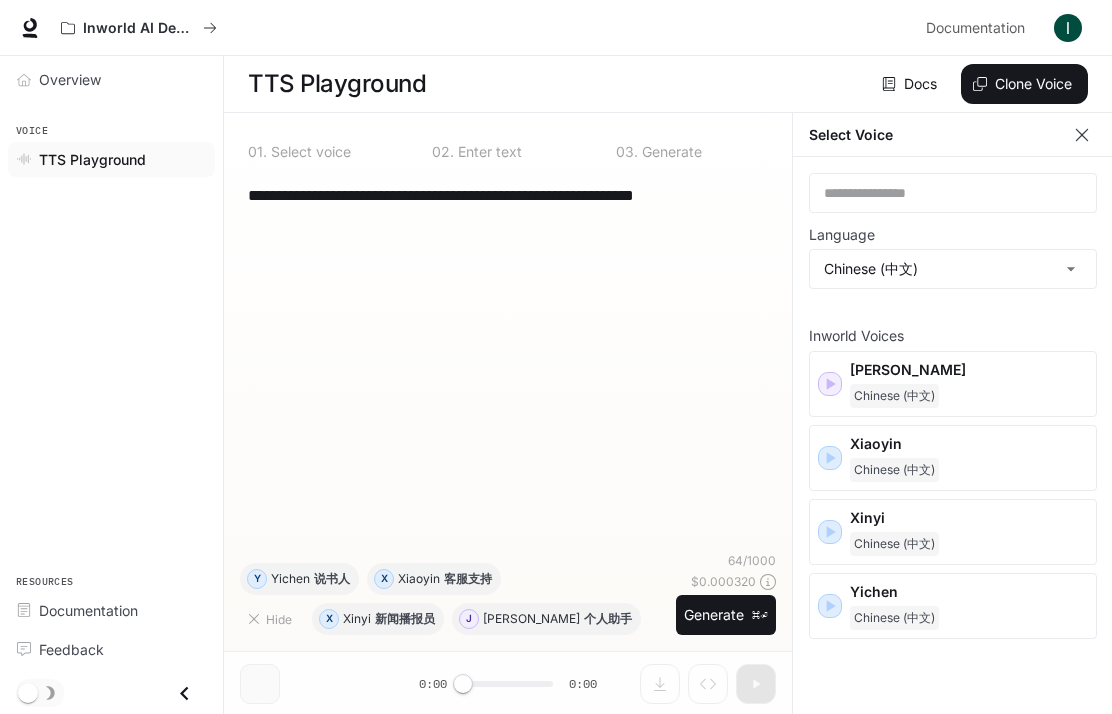 click on "[PERSON_NAME]" at bounding box center (969, 370) 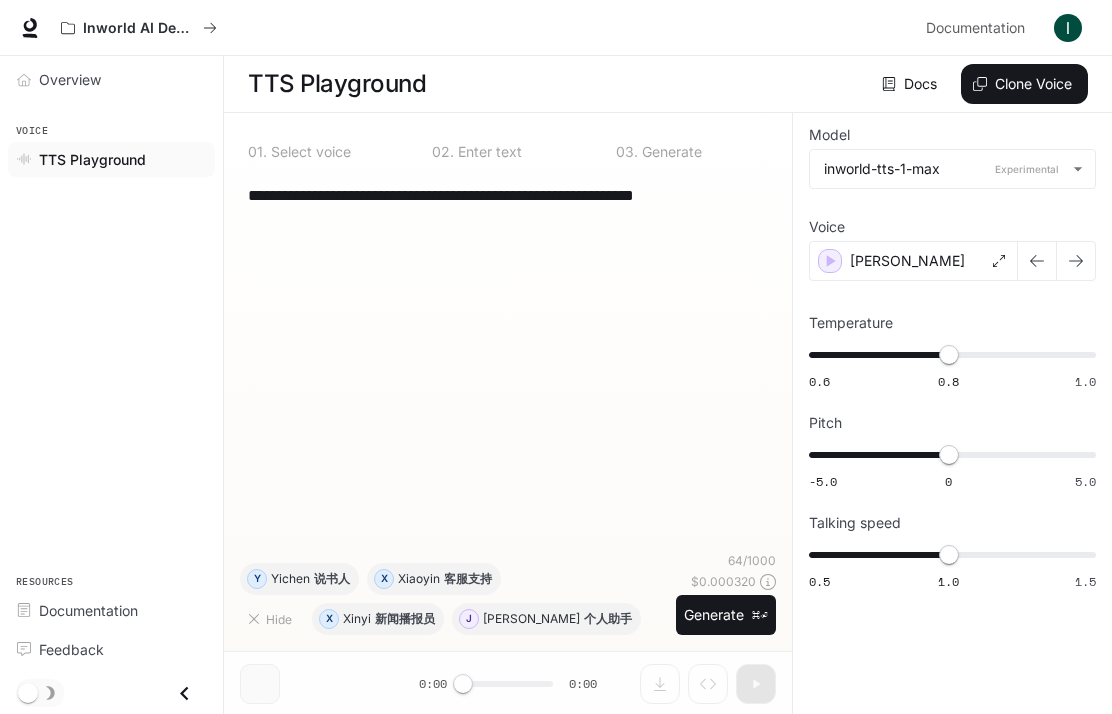 click on "[PERSON_NAME]" at bounding box center [907, 261] 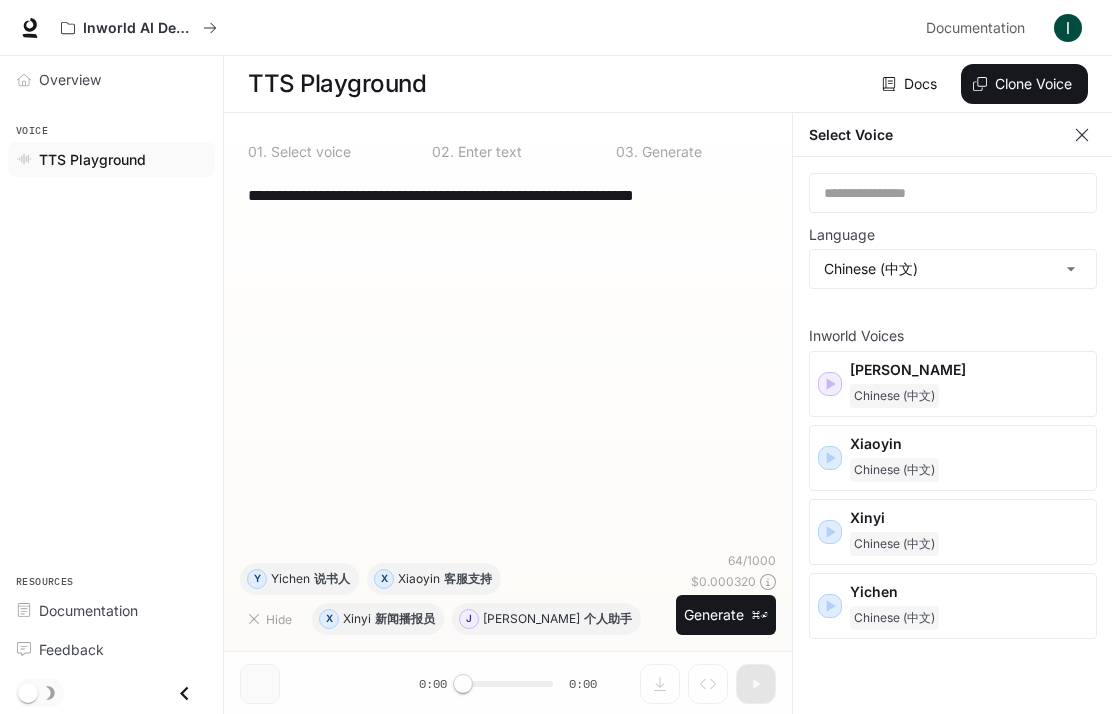 click 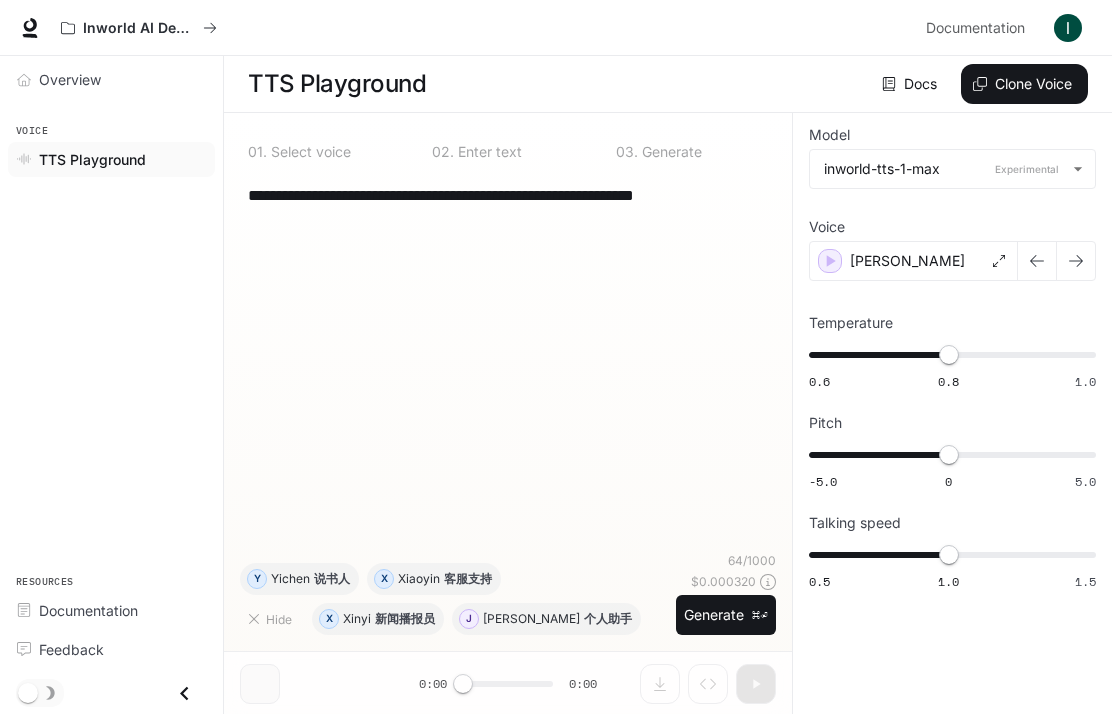 click on "[PERSON_NAME]" at bounding box center (913, 261) 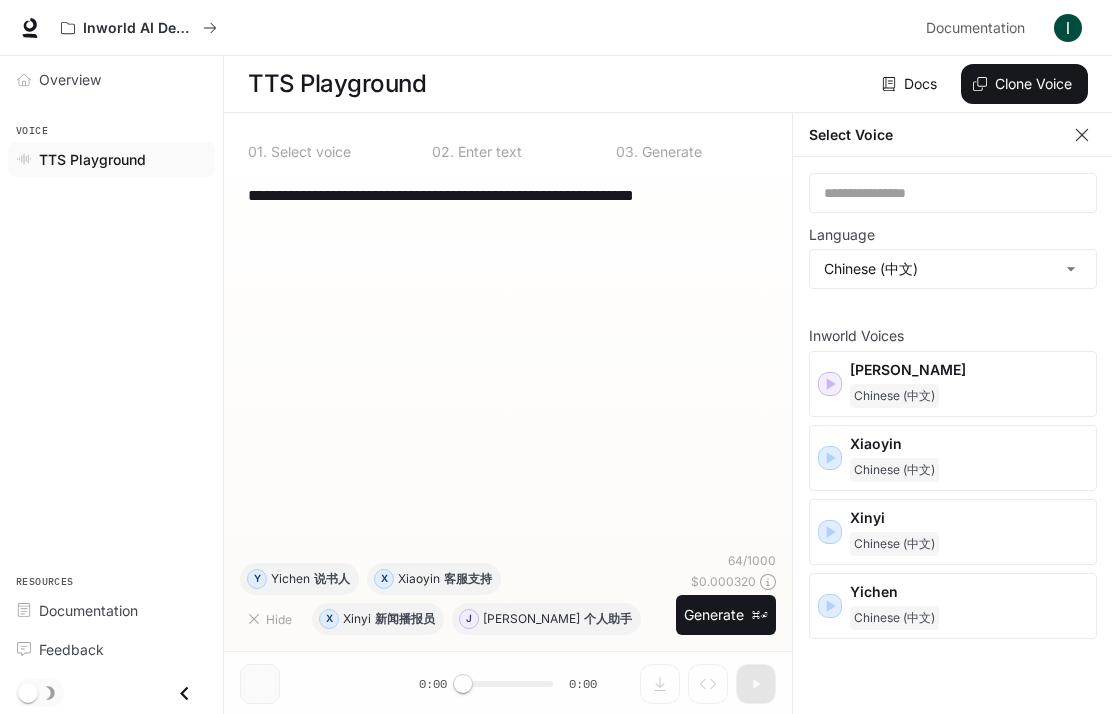 click on "Yichen Chinese (中文)" at bounding box center (969, 606) 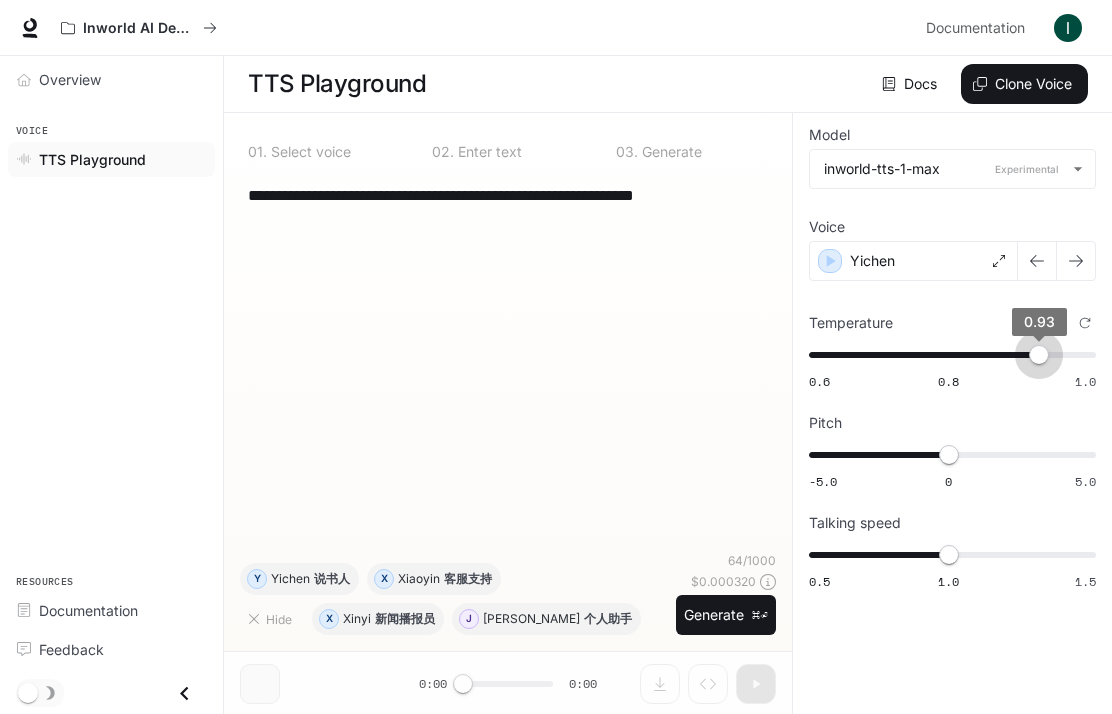 type on "****" 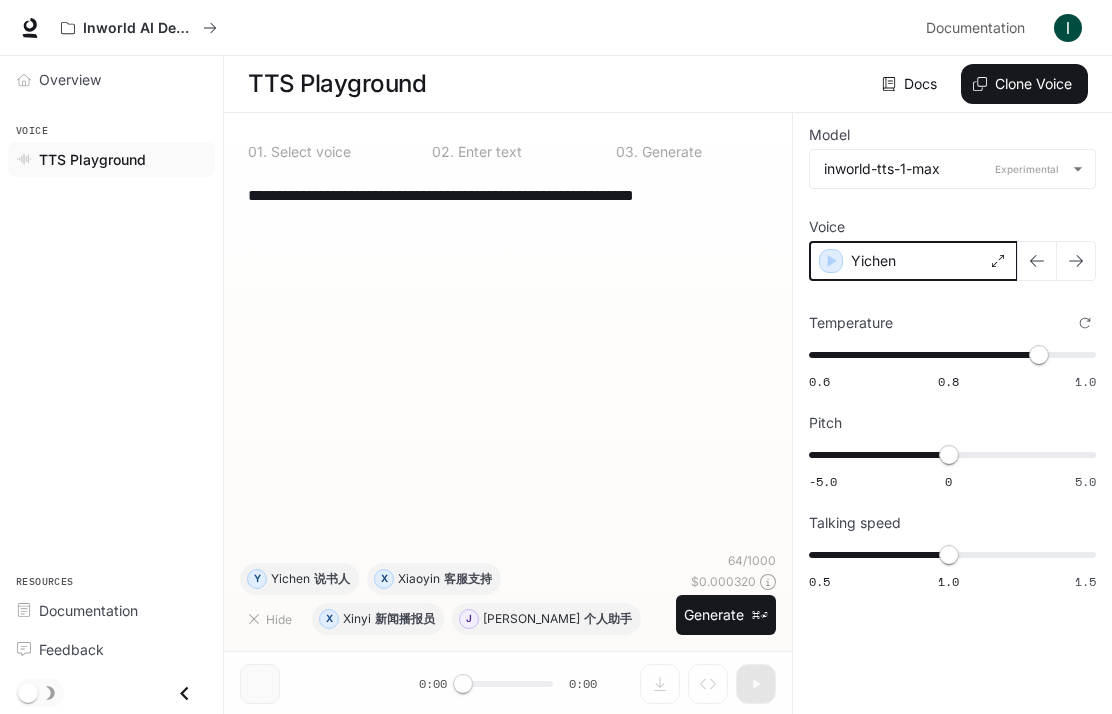 click 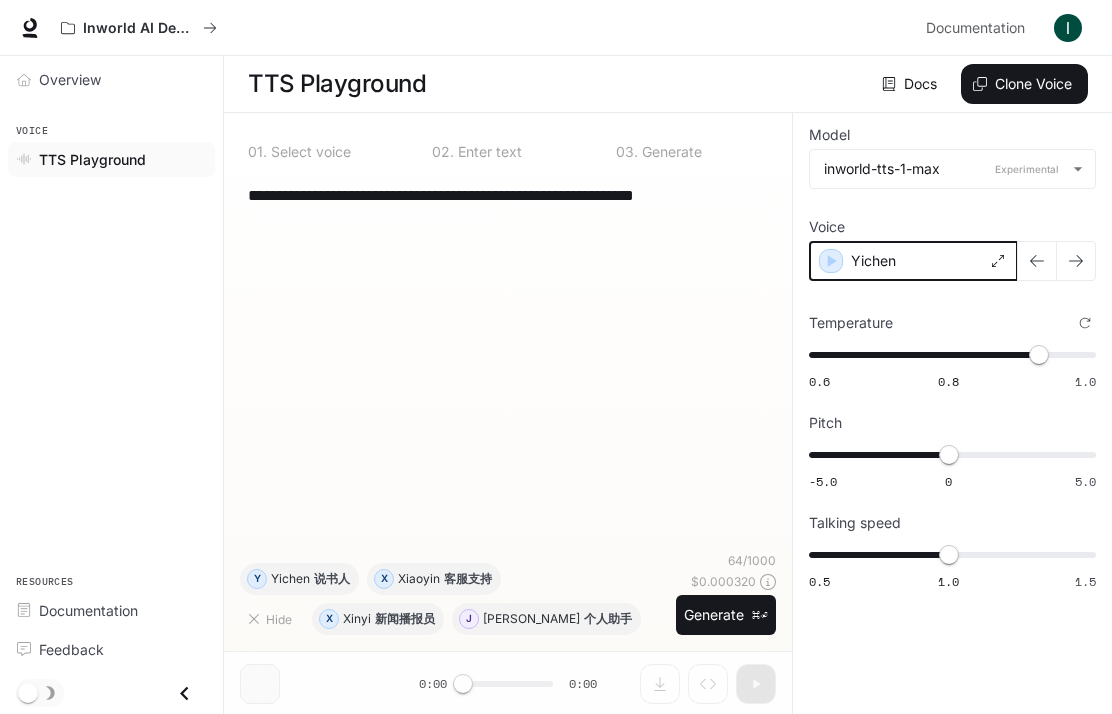 click 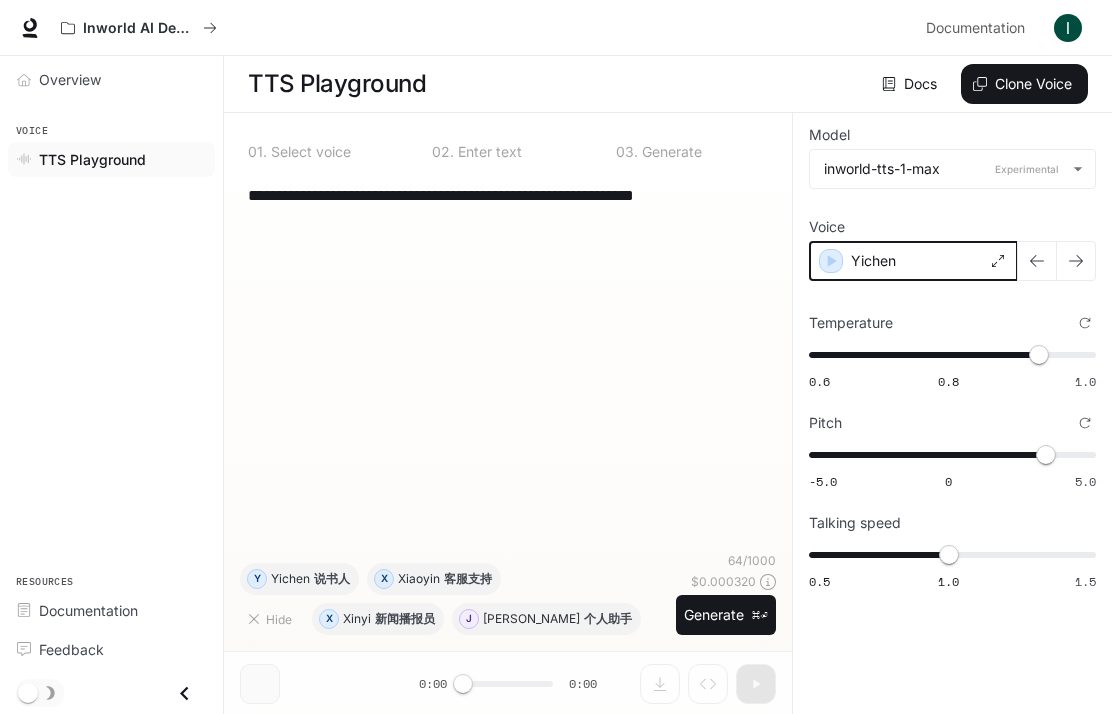 click 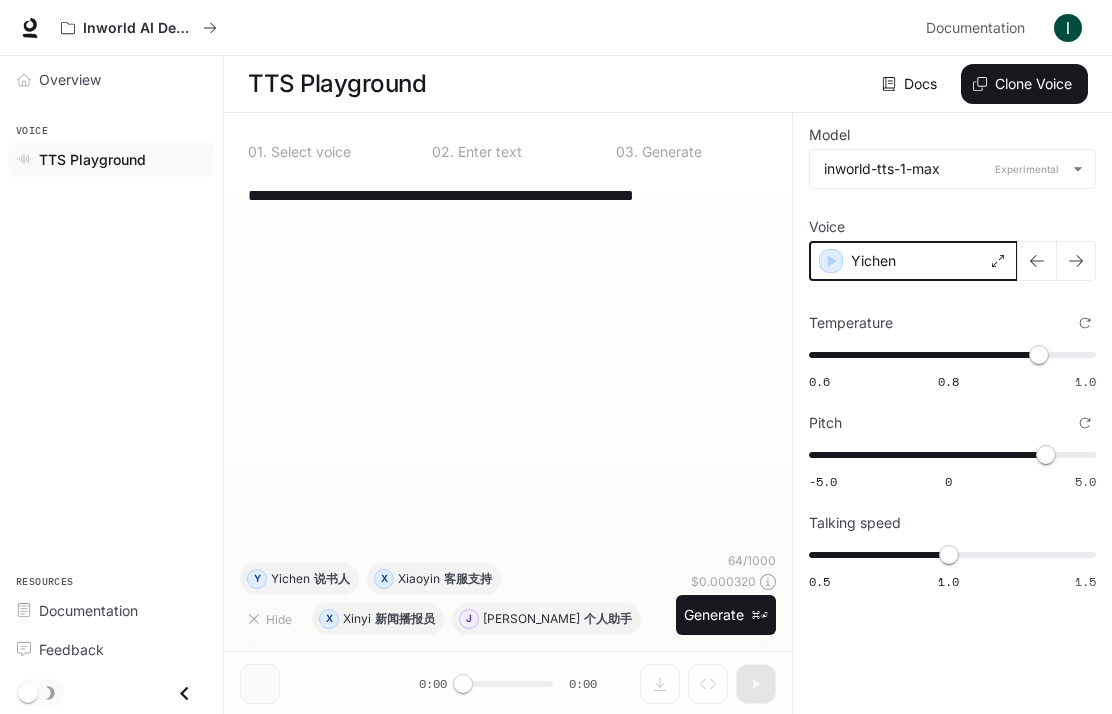 click 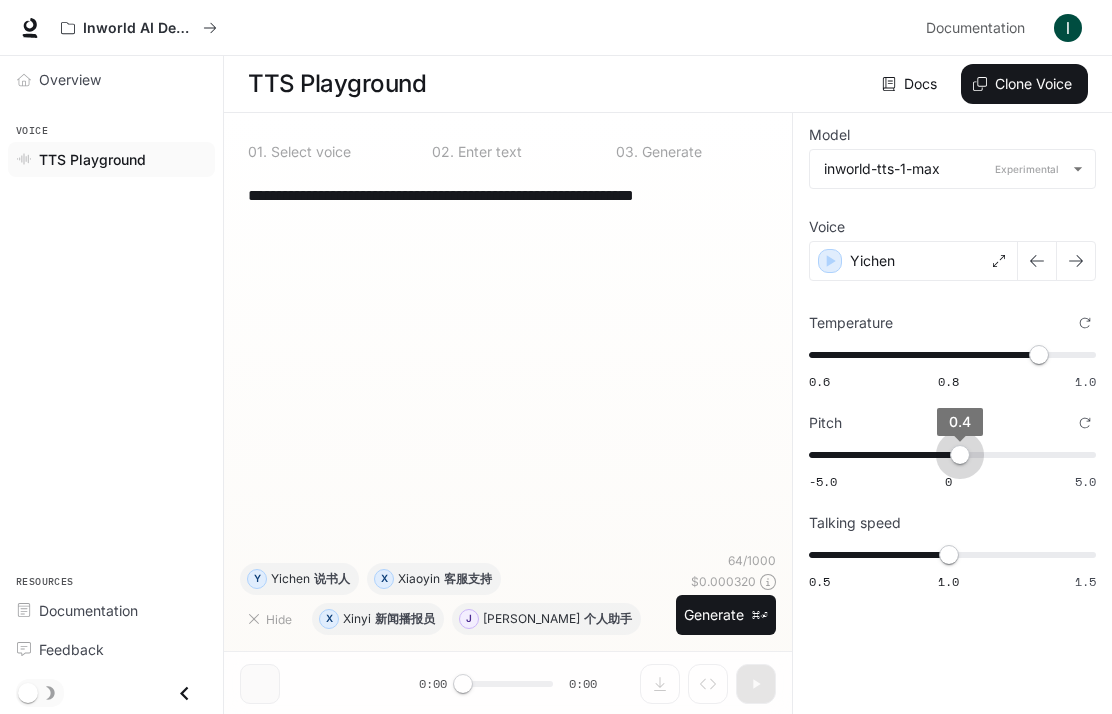 type on "***" 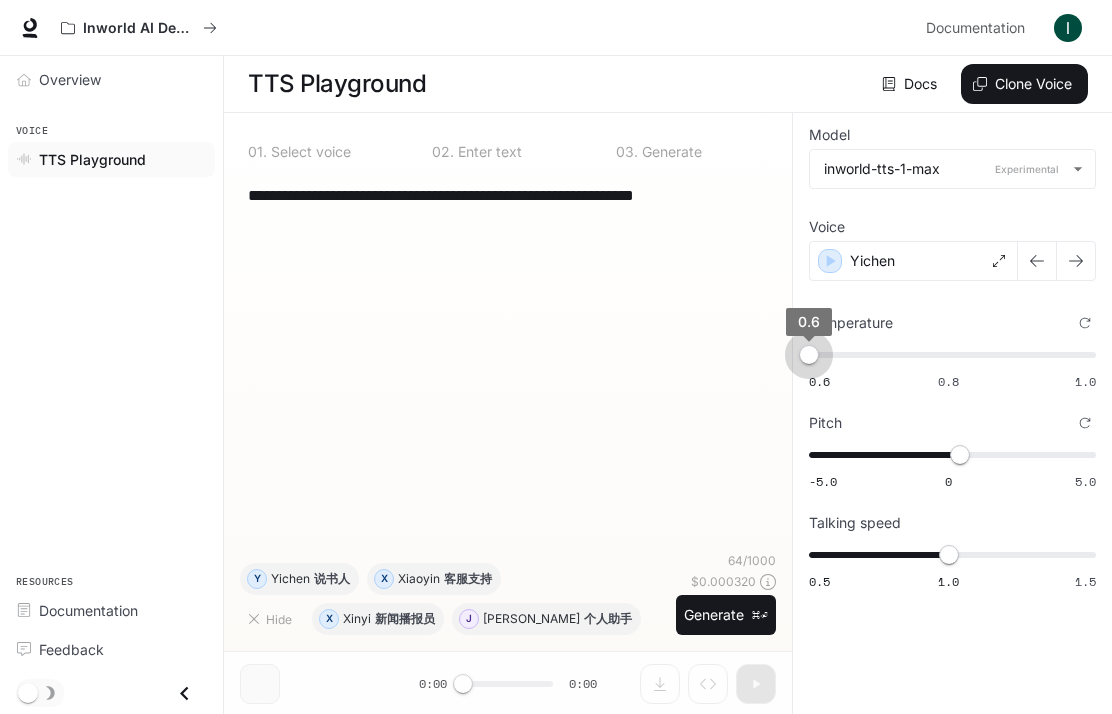 type on "****" 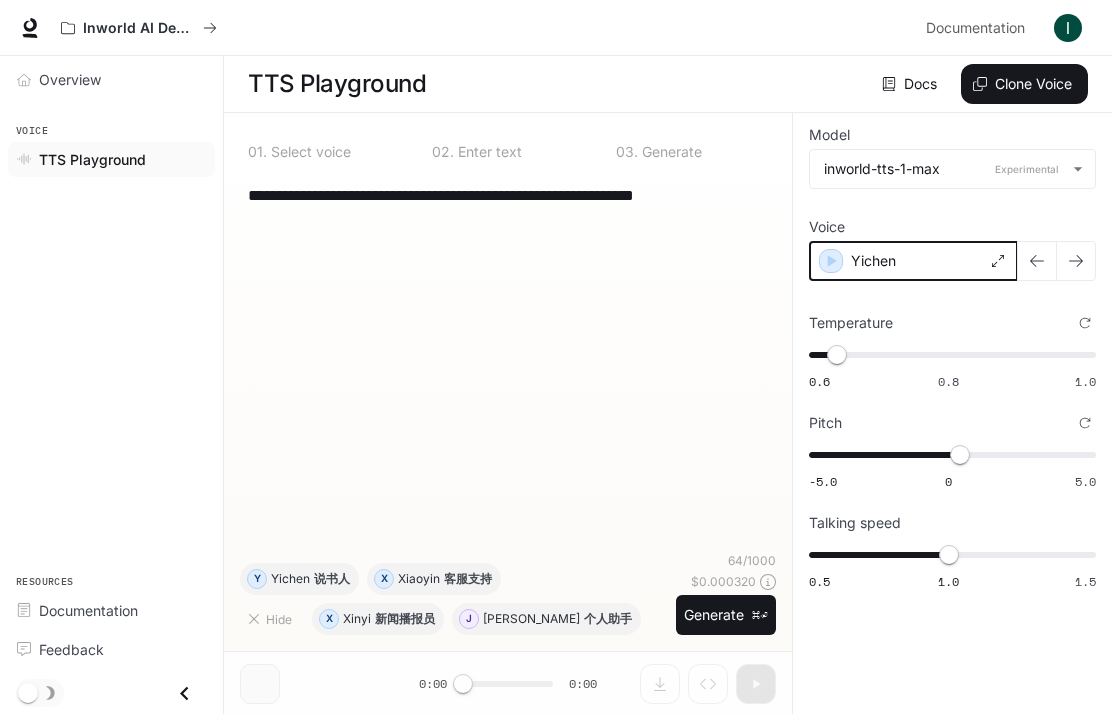 click 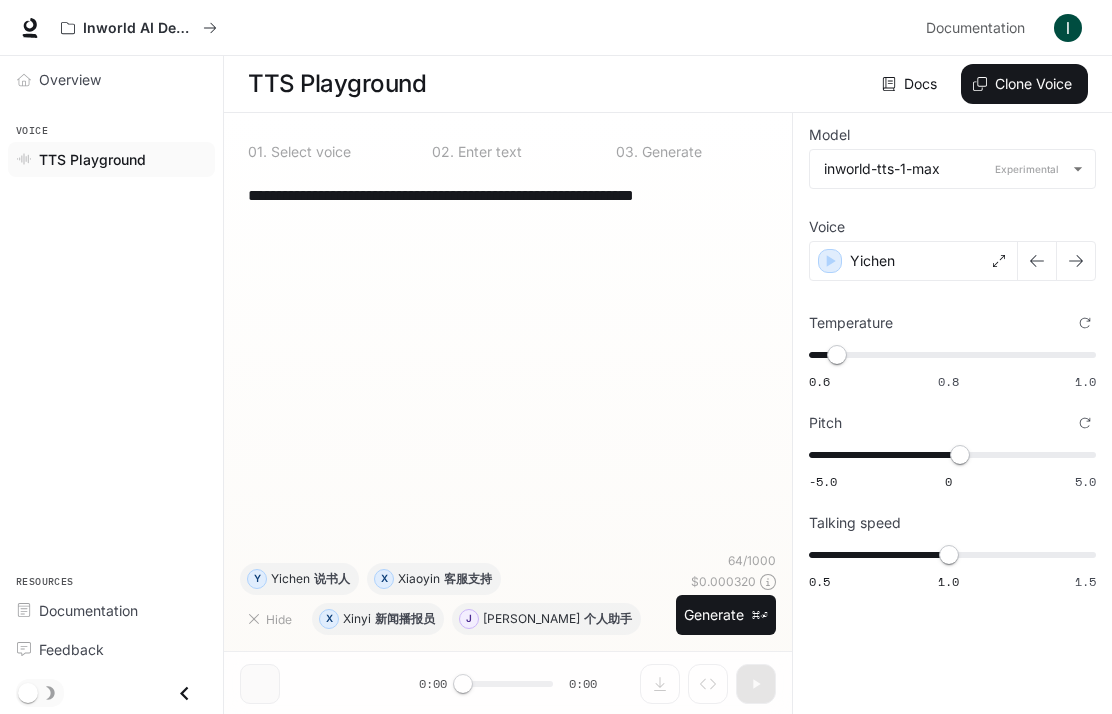 click on "Yichen" at bounding box center [913, 261] 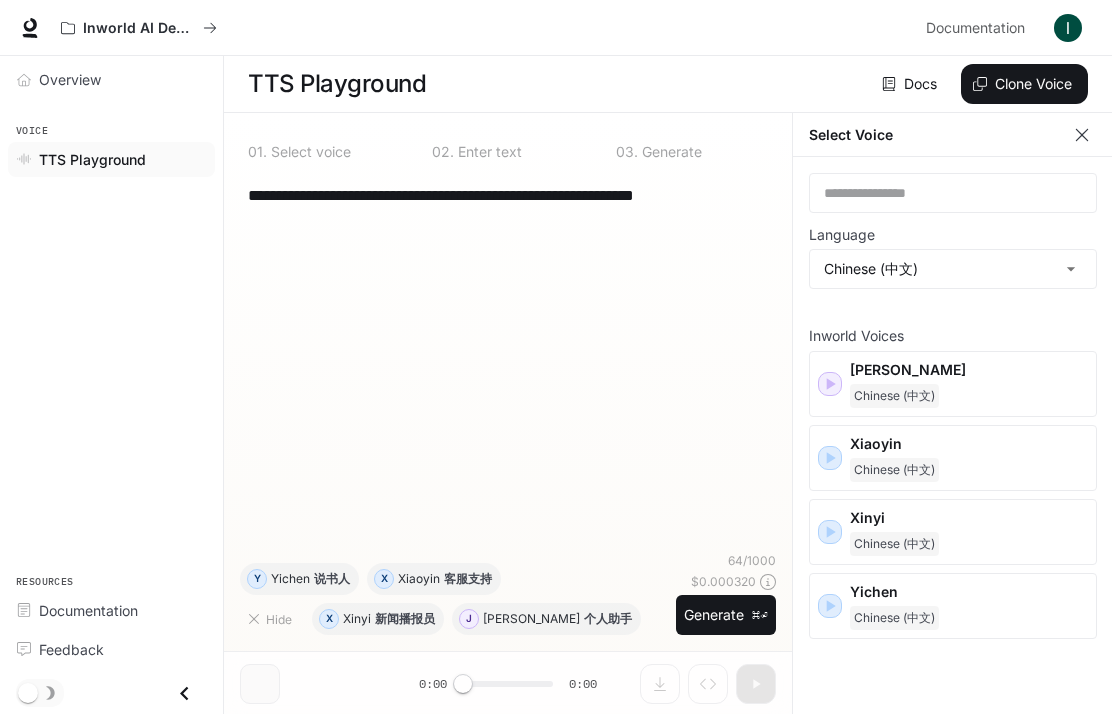 click 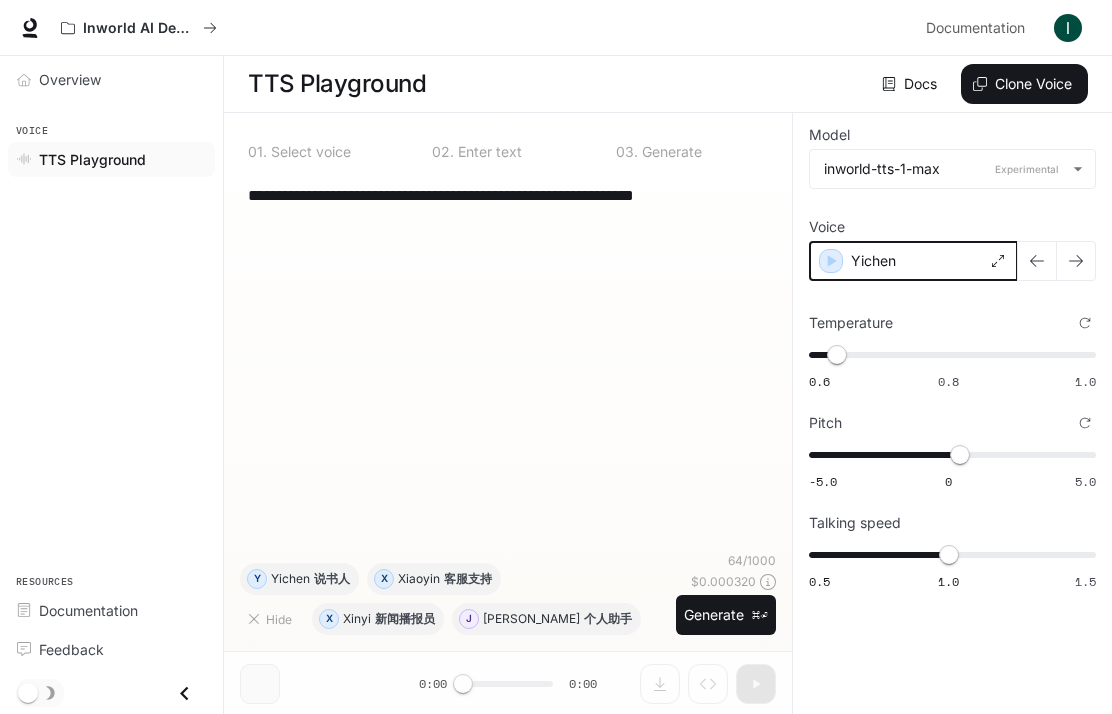 click 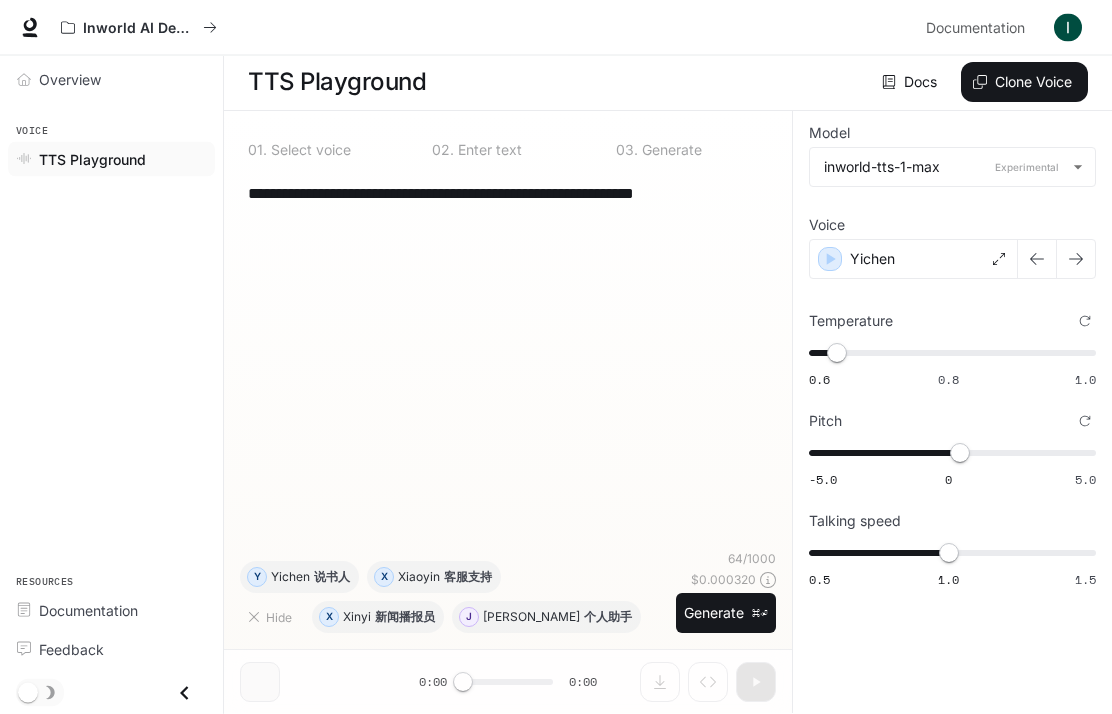 scroll, scrollTop: 81, scrollLeft: 0, axis: vertical 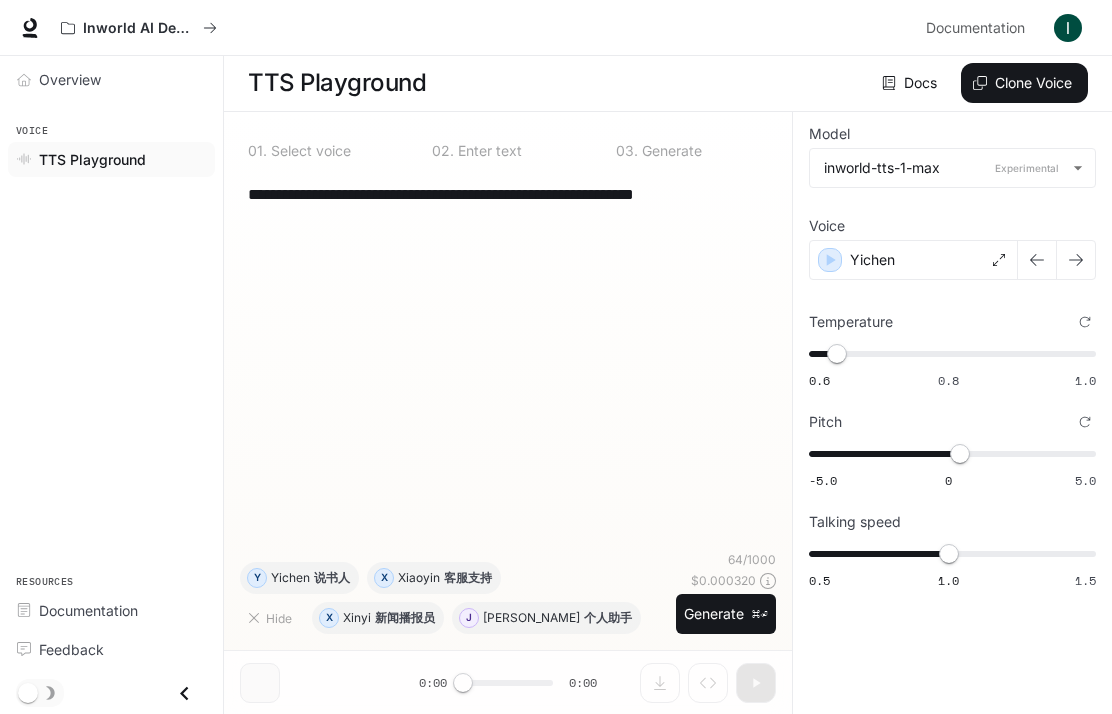click on "**********" at bounding box center [508, 360] 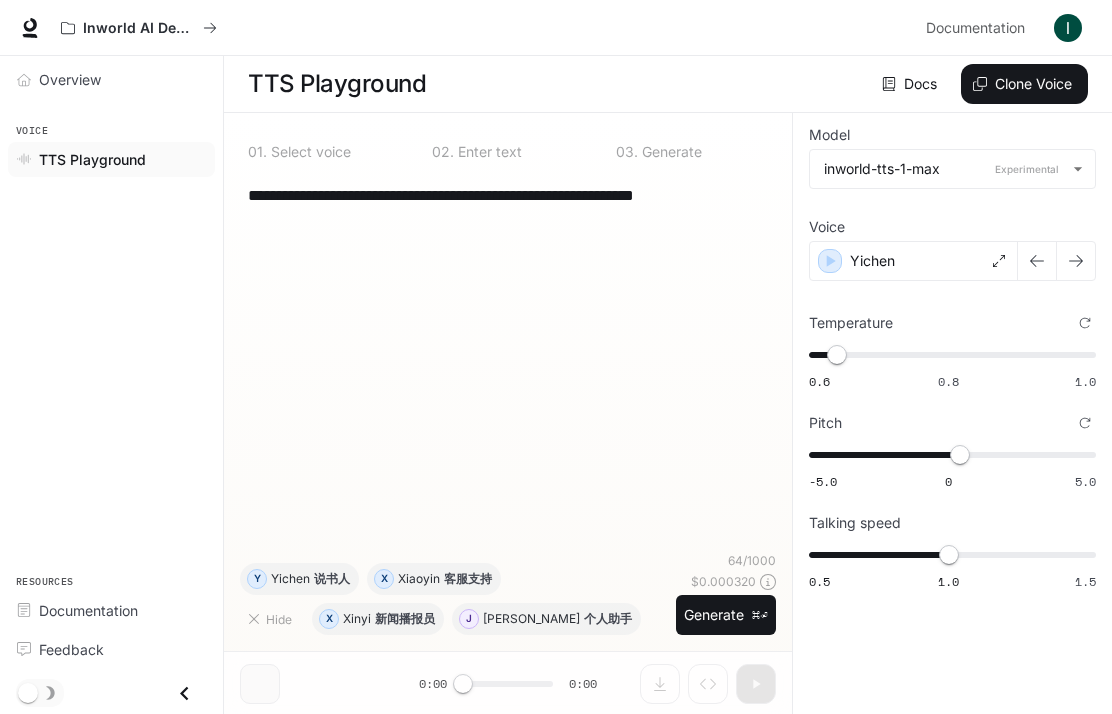click 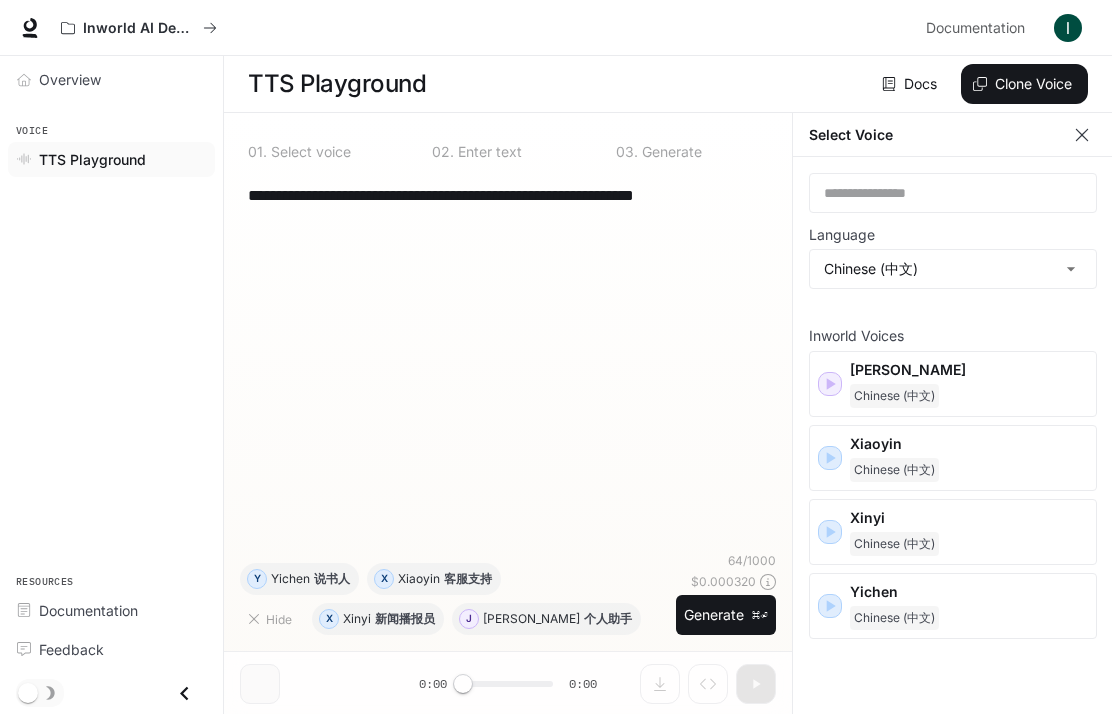 click on "**********" at bounding box center (556, 357) 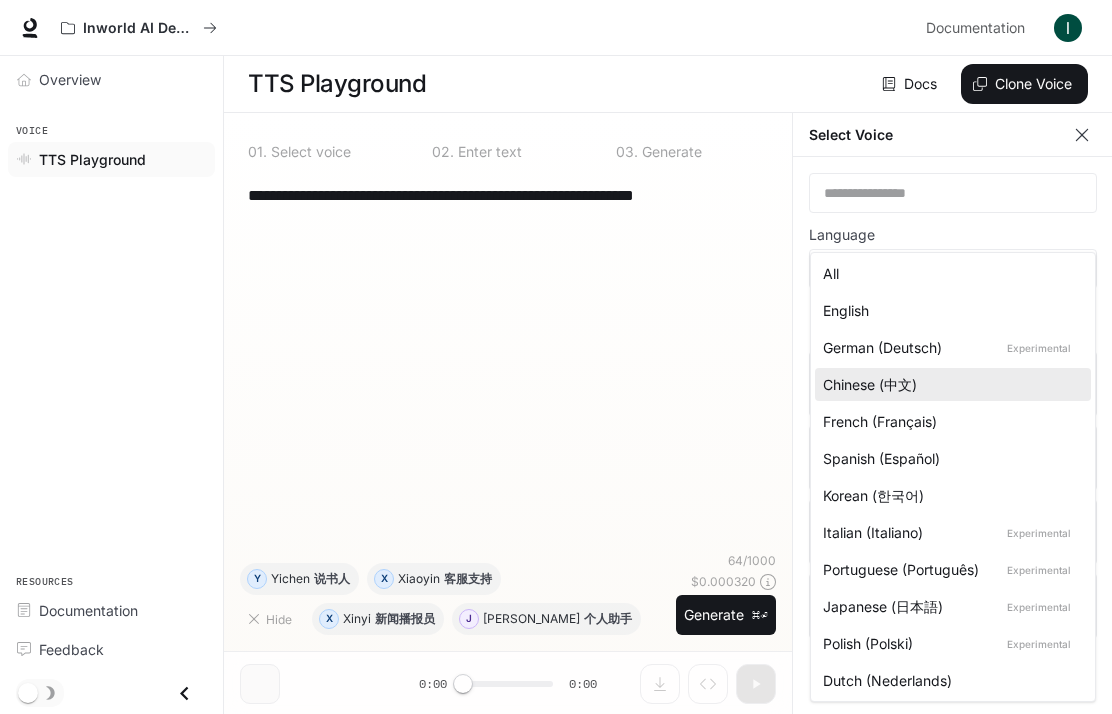 click on "All" at bounding box center (949, 273) 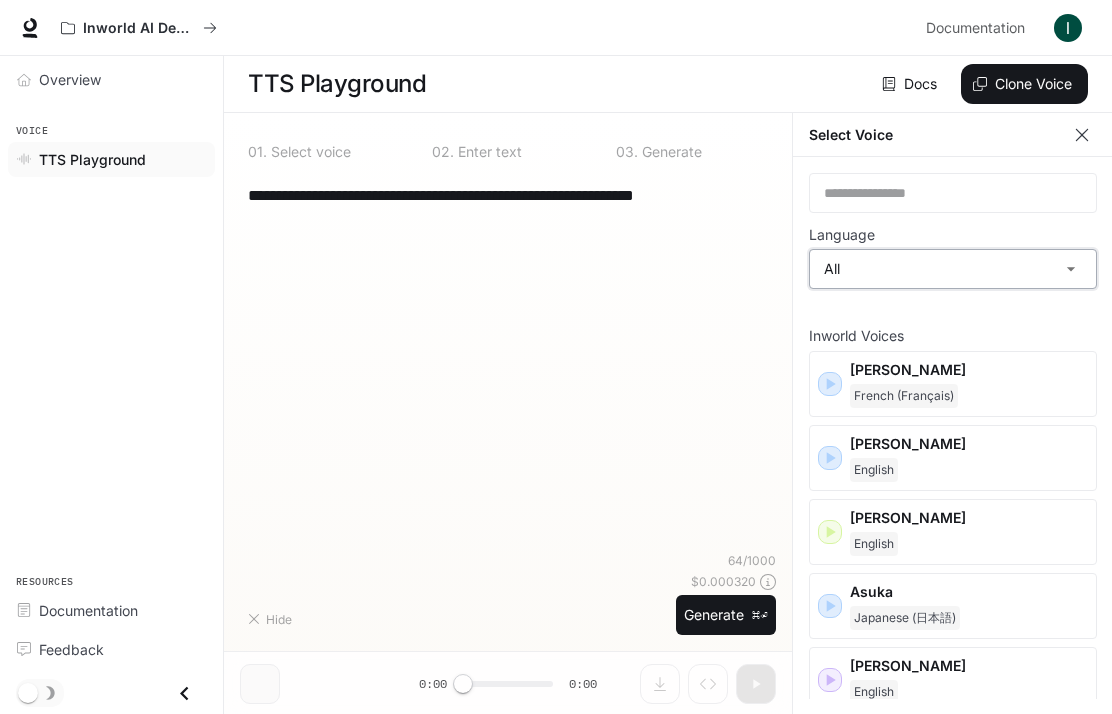 type on "**********" 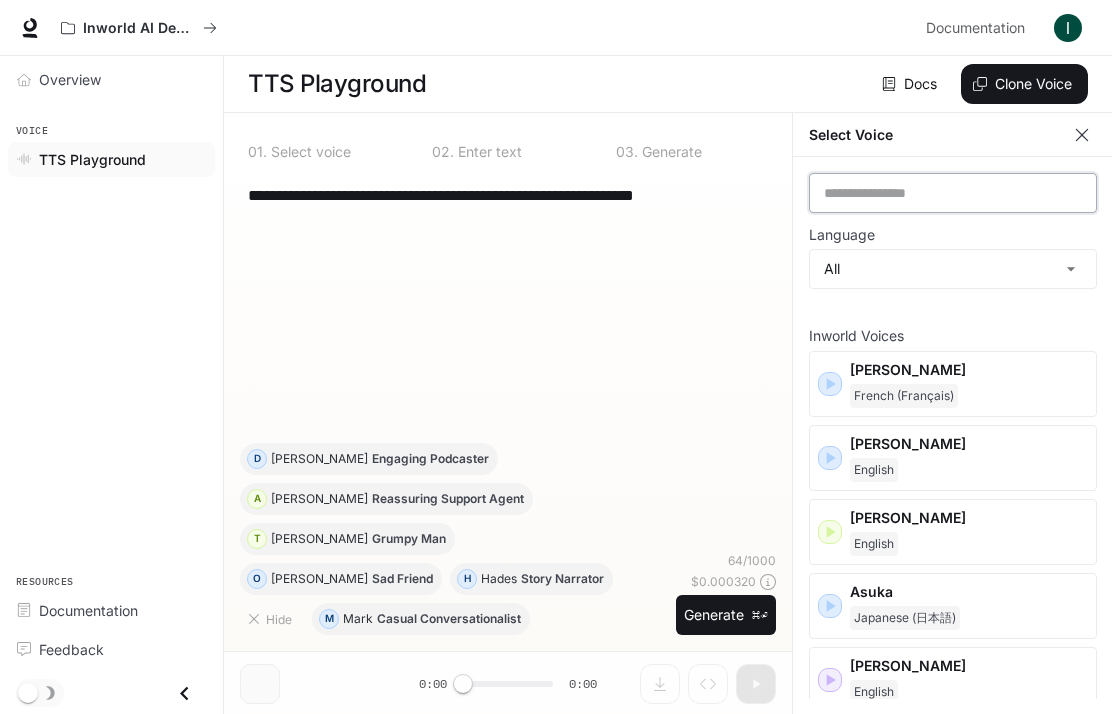 click at bounding box center [953, 193] 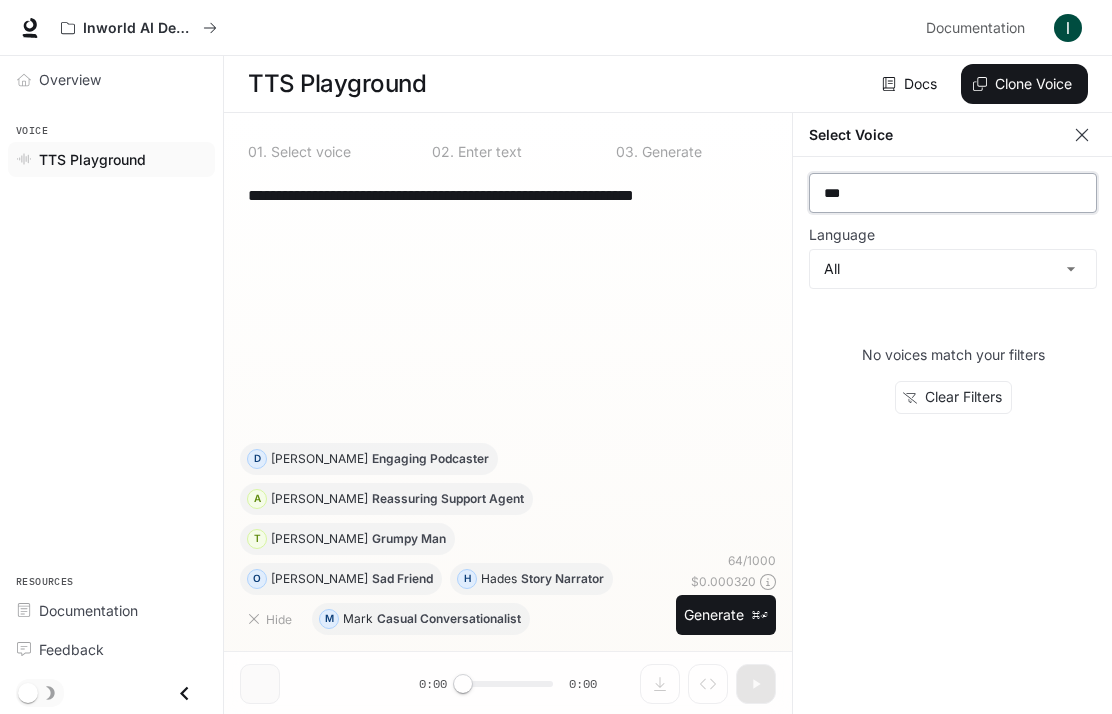 click on "***" at bounding box center [953, 193] 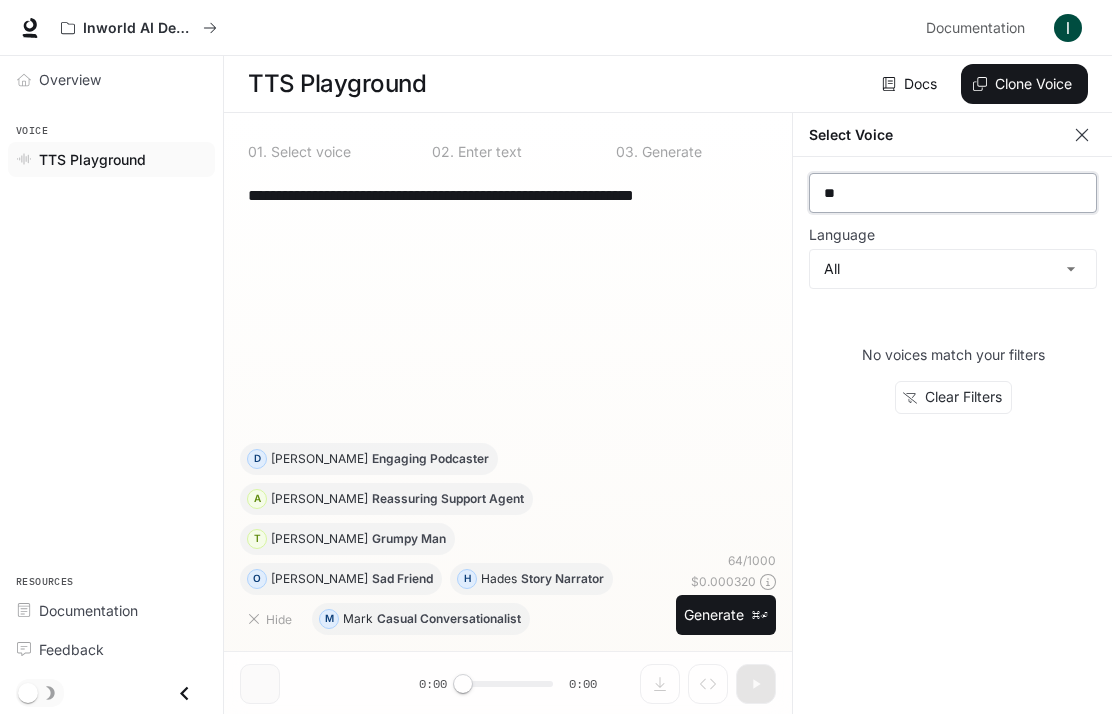 type on "*" 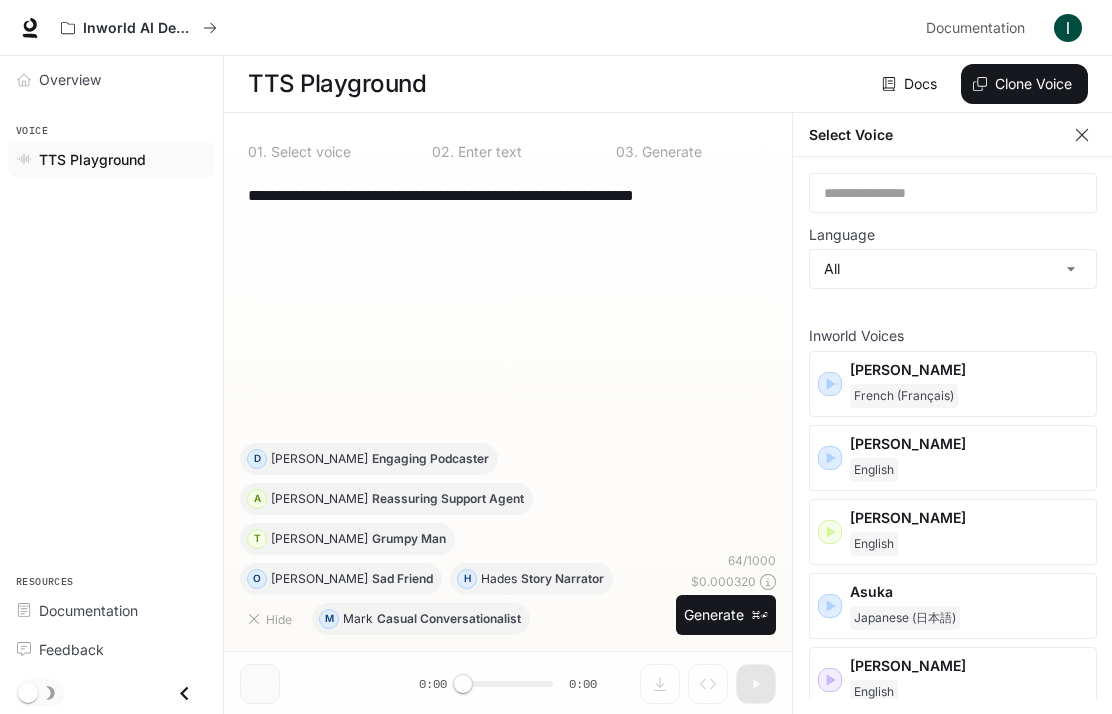 scroll, scrollTop: 16, scrollLeft: 0, axis: vertical 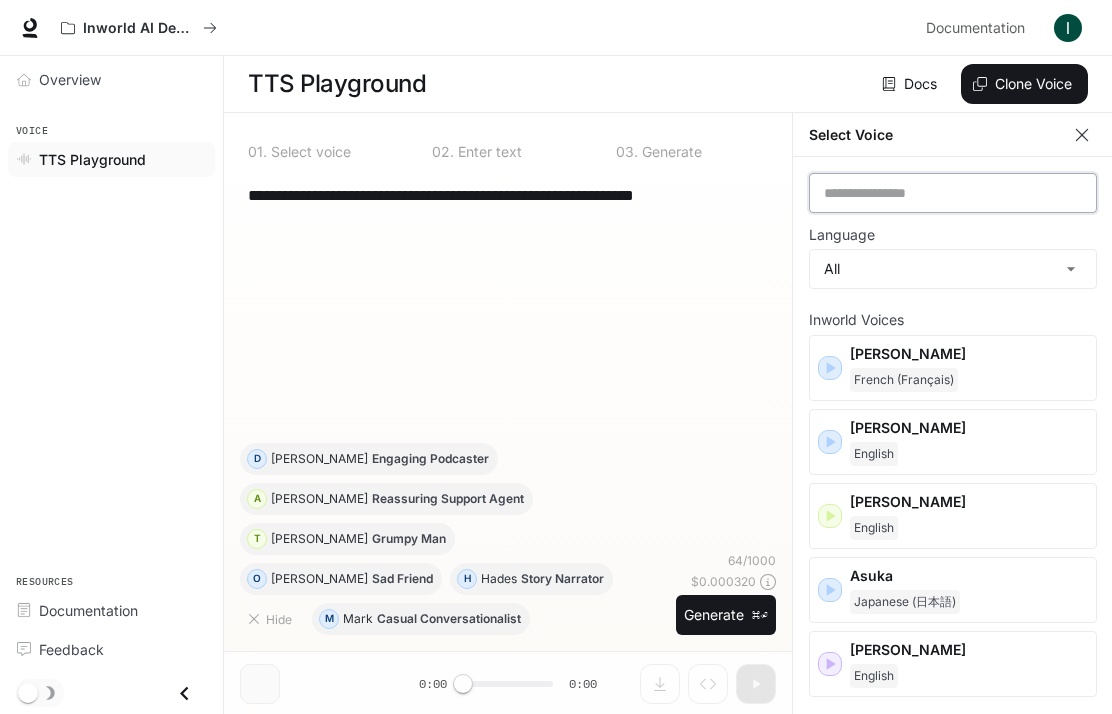 type 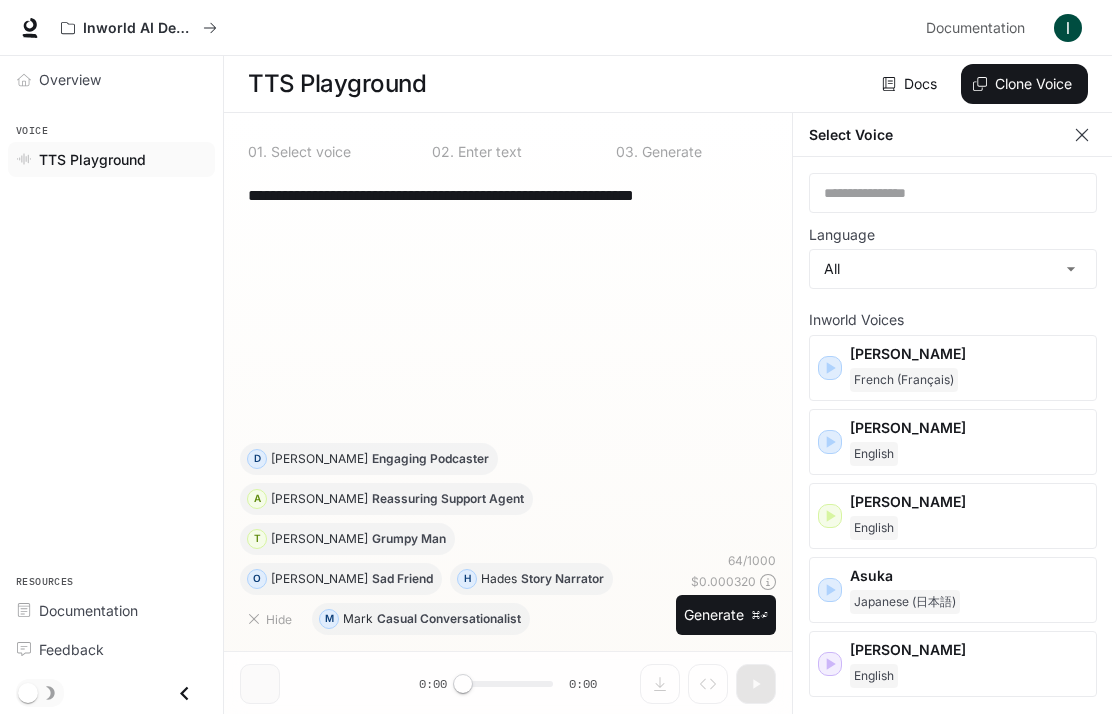 click on "English" at bounding box center (969, 454) 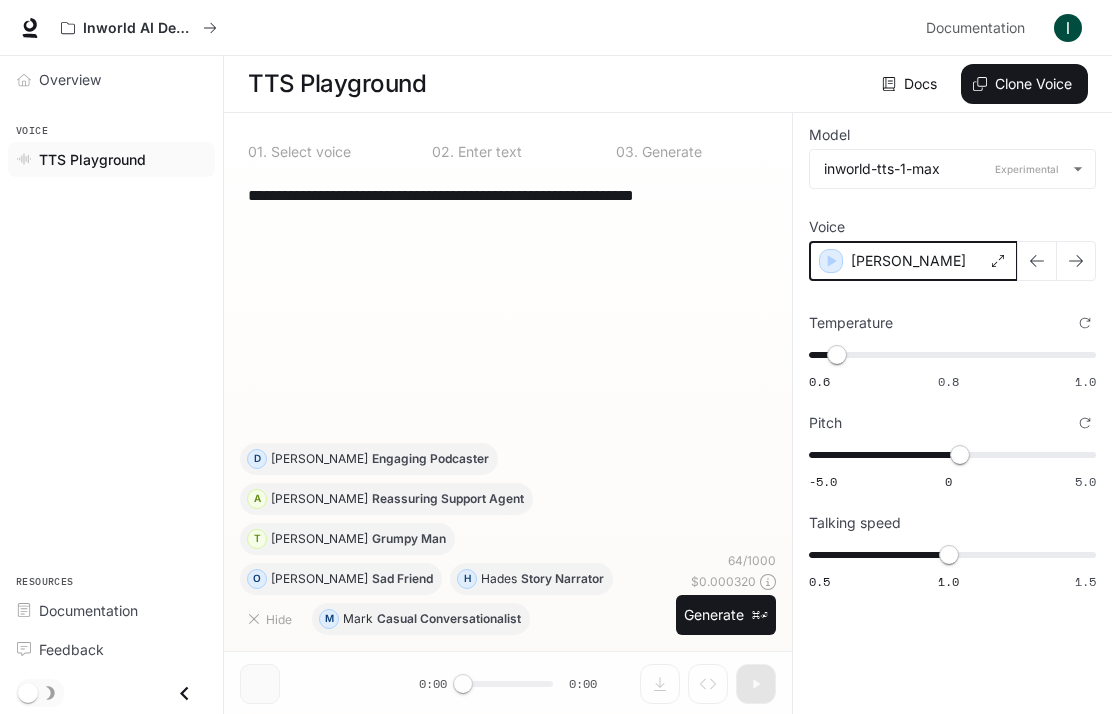 click at bounding box center [831, 261] 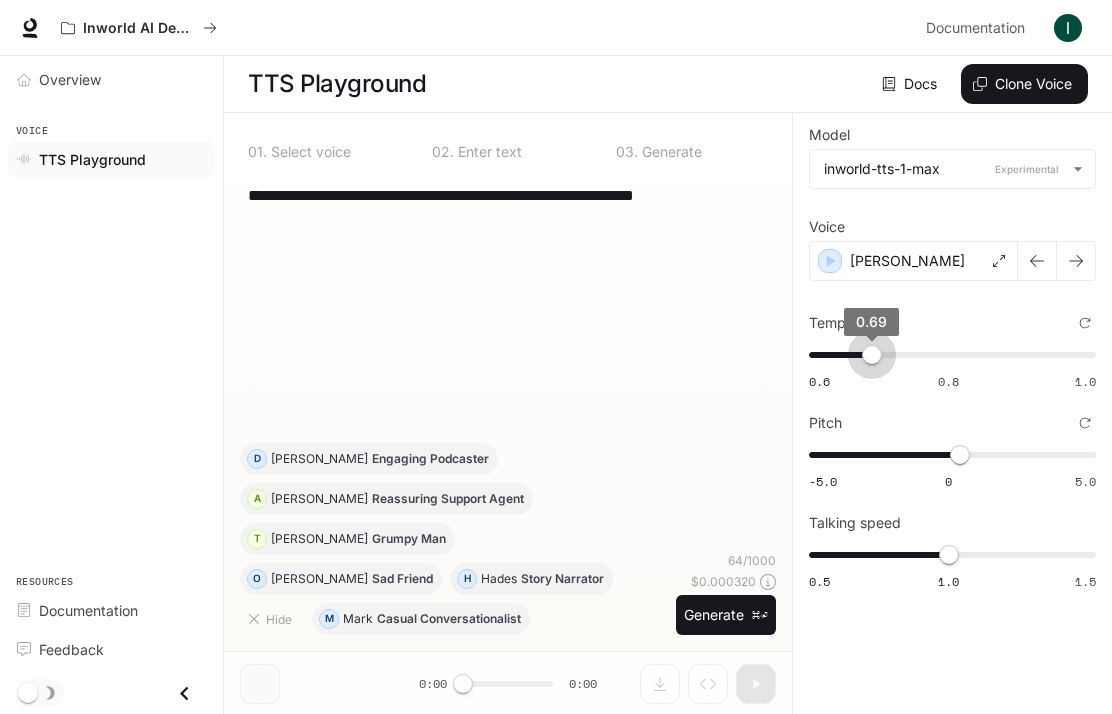 type on "****" 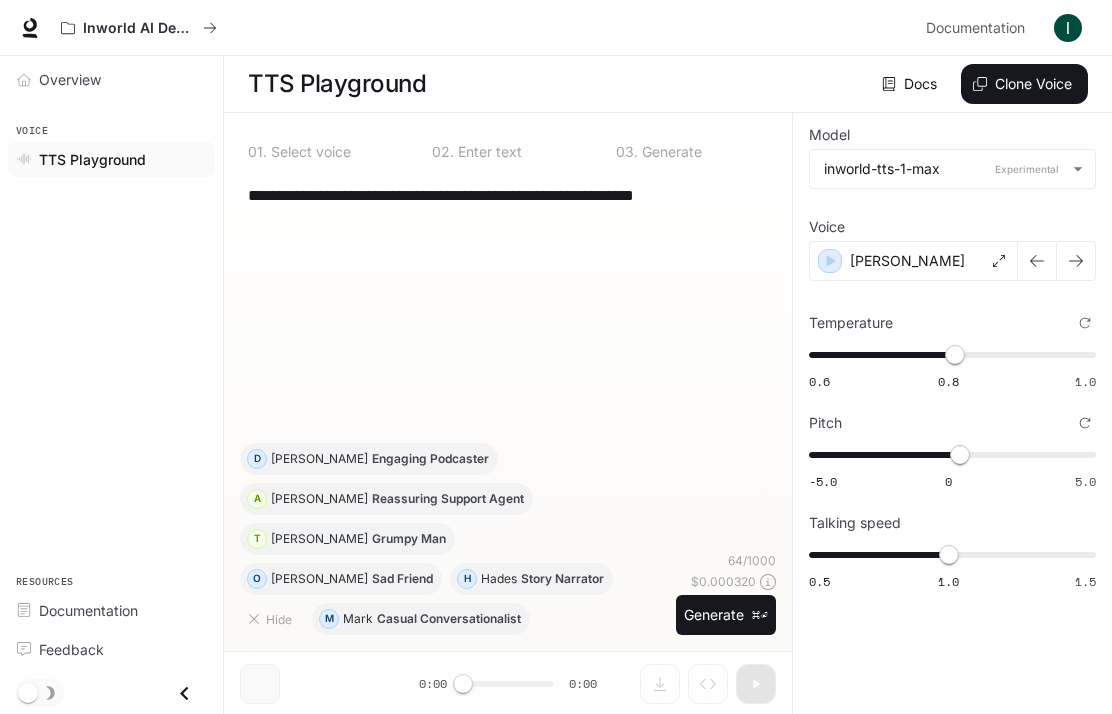 click 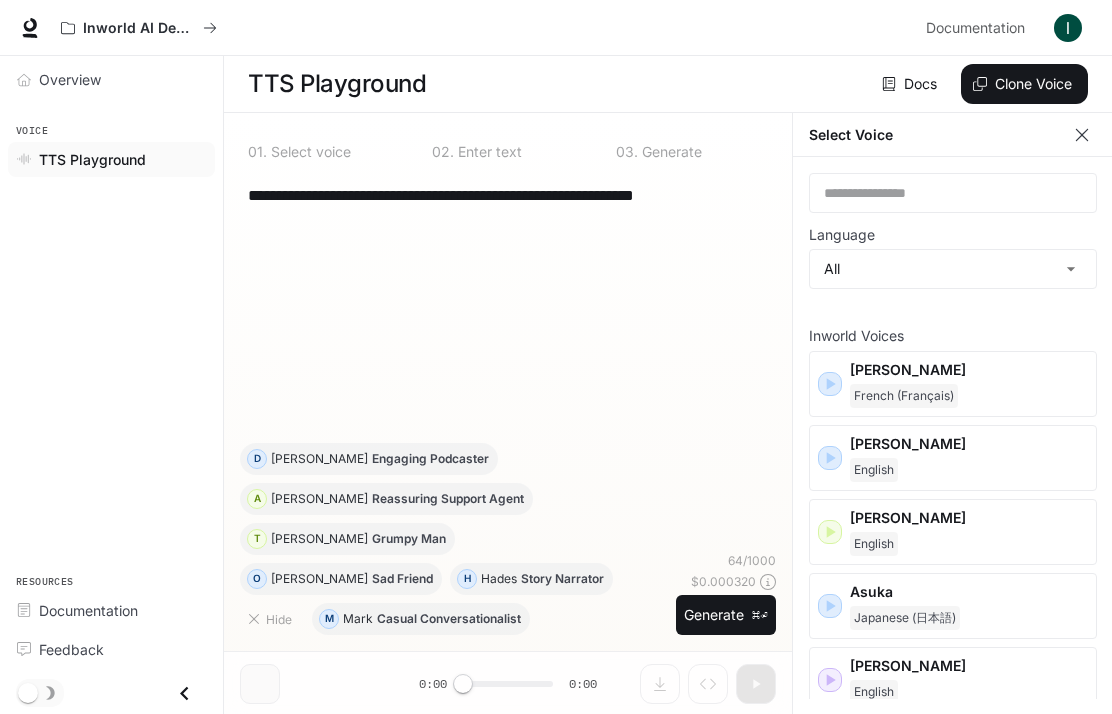 click 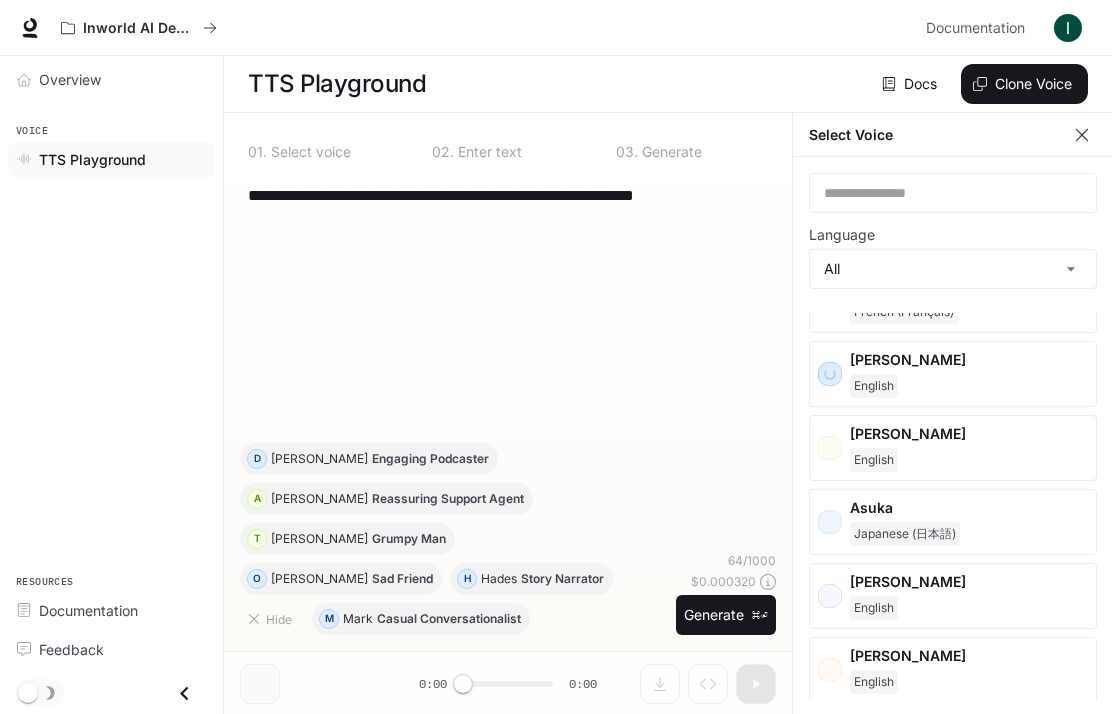 scroll, scrollTop: 89, scrollLeft: 0, axis: vertical 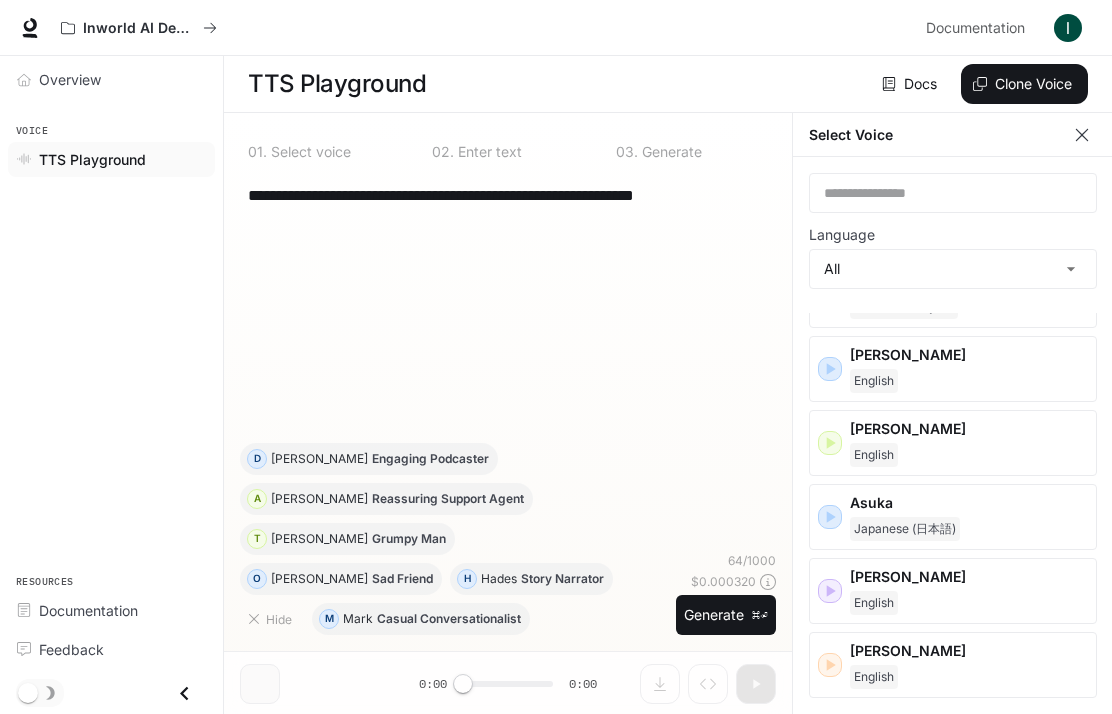 click 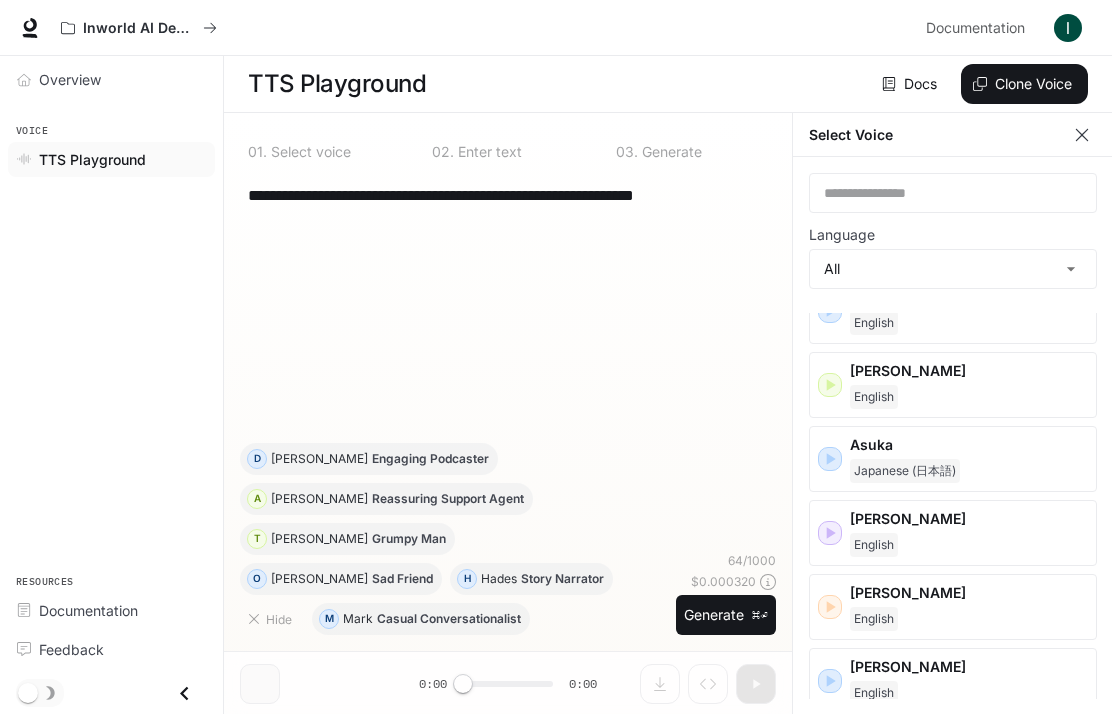 scroll, scrollTop: 149, scrollLeft: 0, axis: vertical 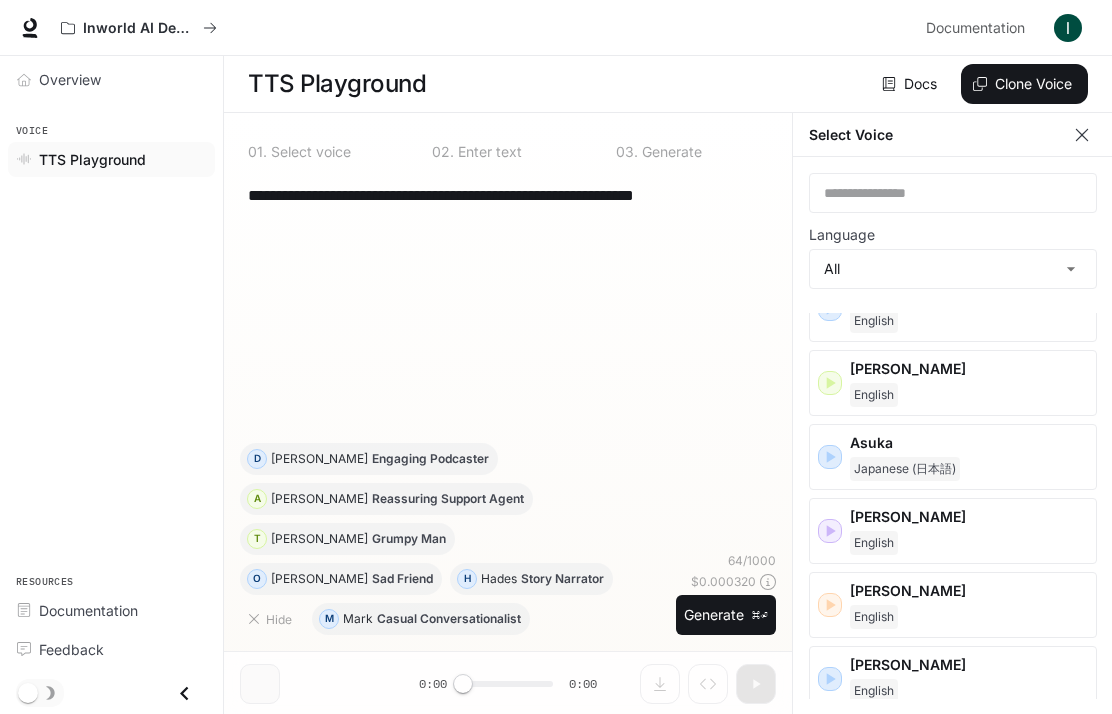 click on "Asuka" at bounding box center (969, 443) 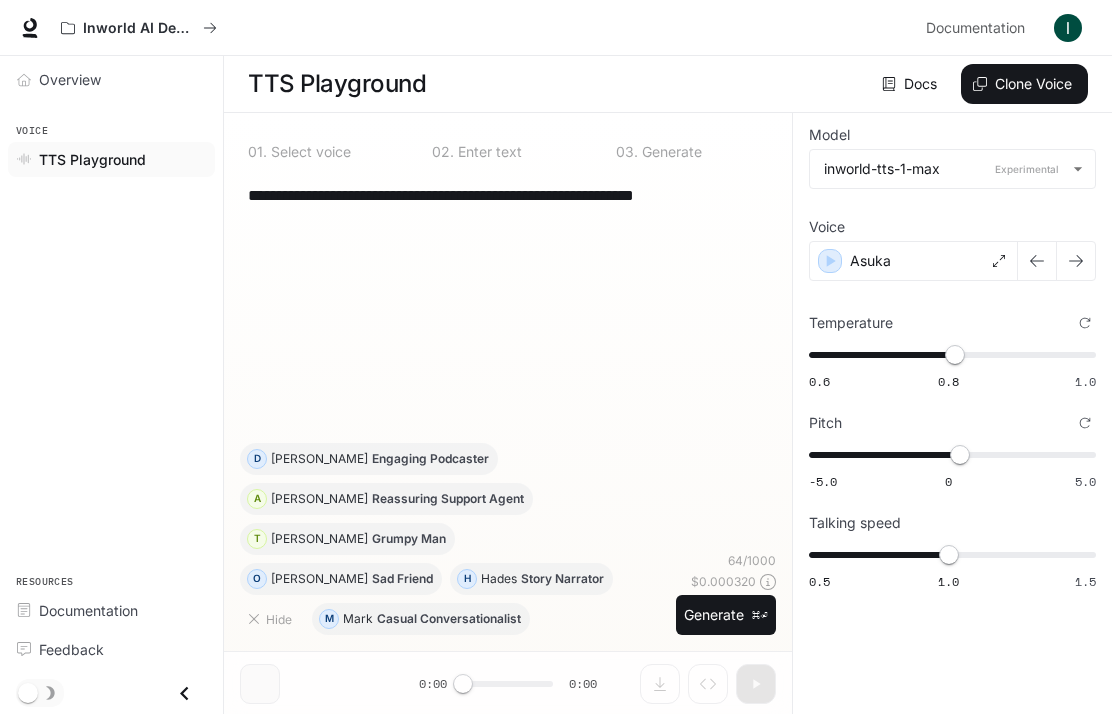 click on "Asuka" at bounding box center [913, 261] 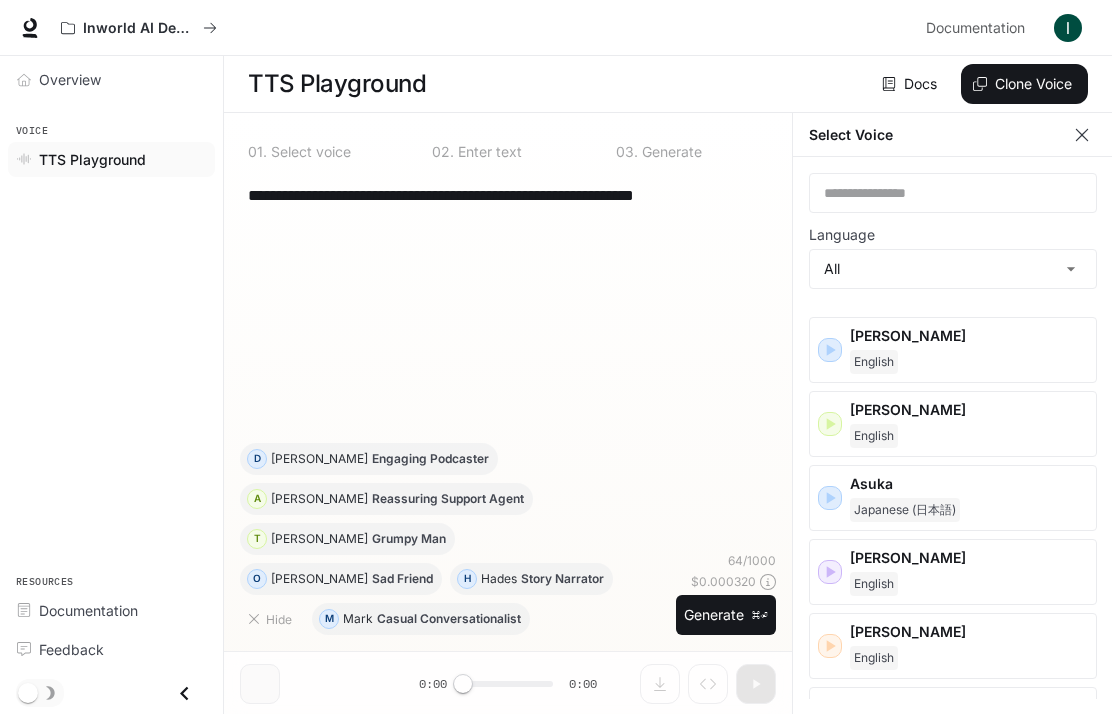 scroll, scrollTop: 111, scrollLeft: 0, axis: vertical 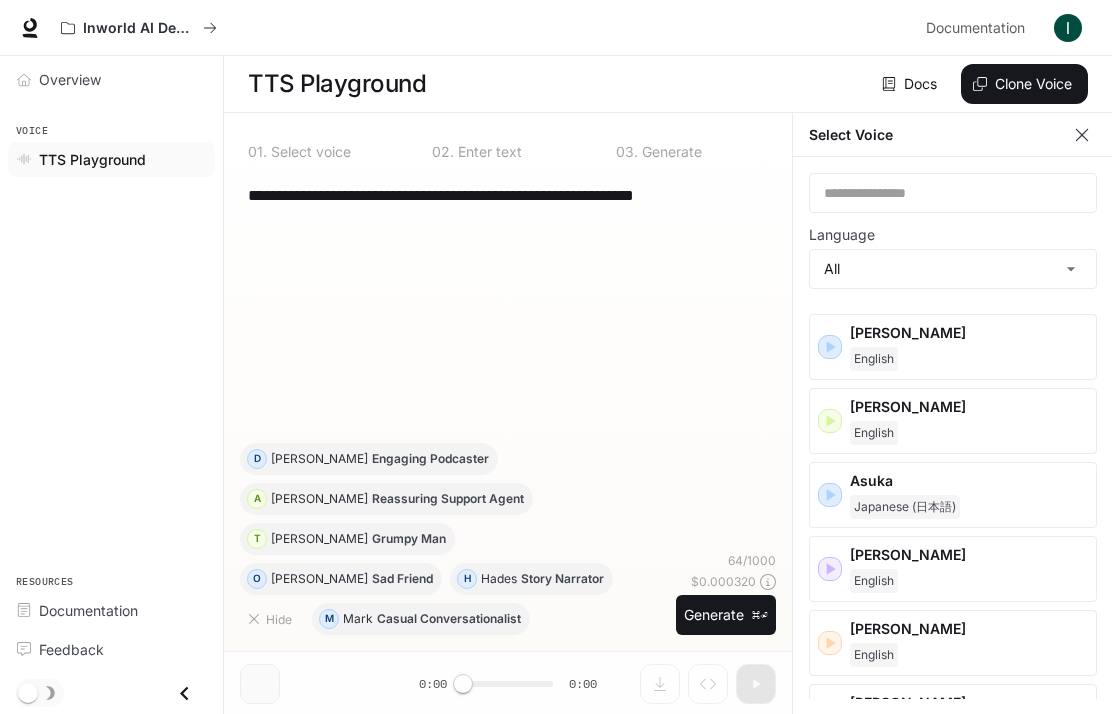 click 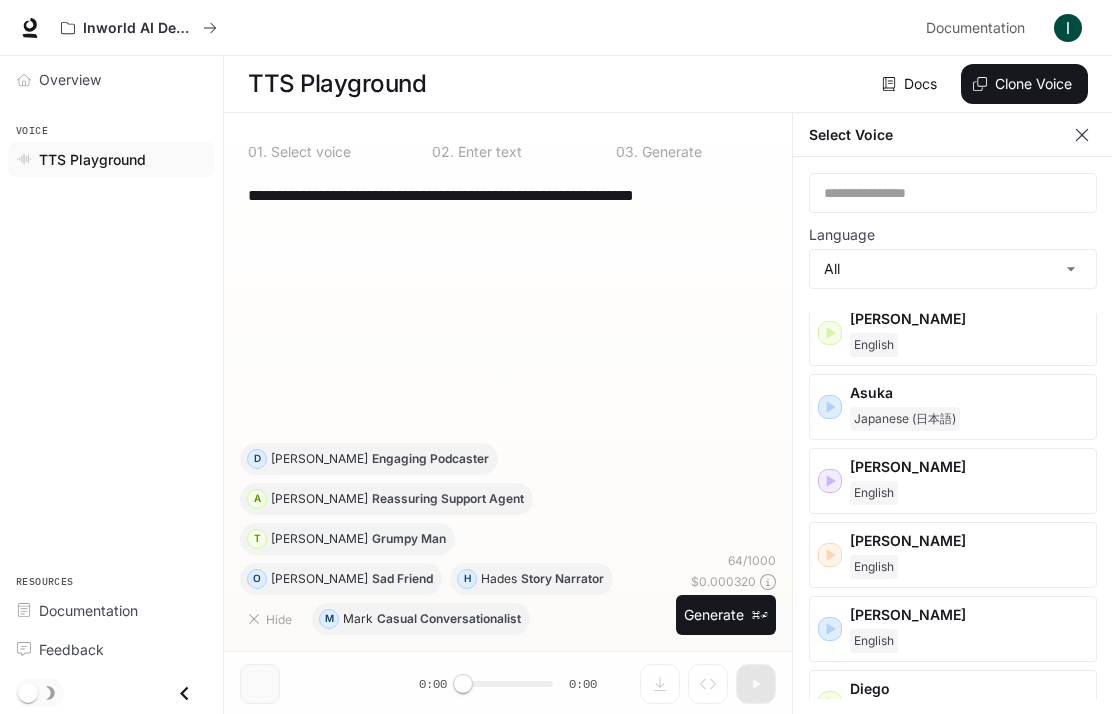 scroll, scrollTop: 199, scrollLeft: 0, axis: vertical 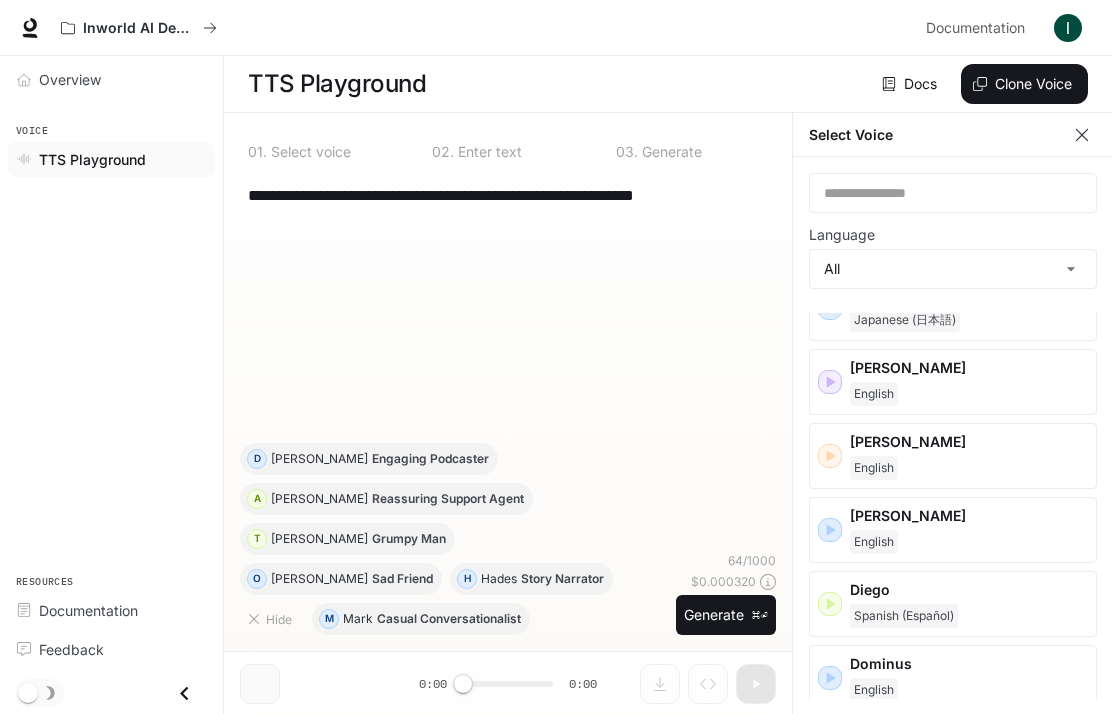 click on "[PERSON_NAME]" at bounding box center [969, 368] 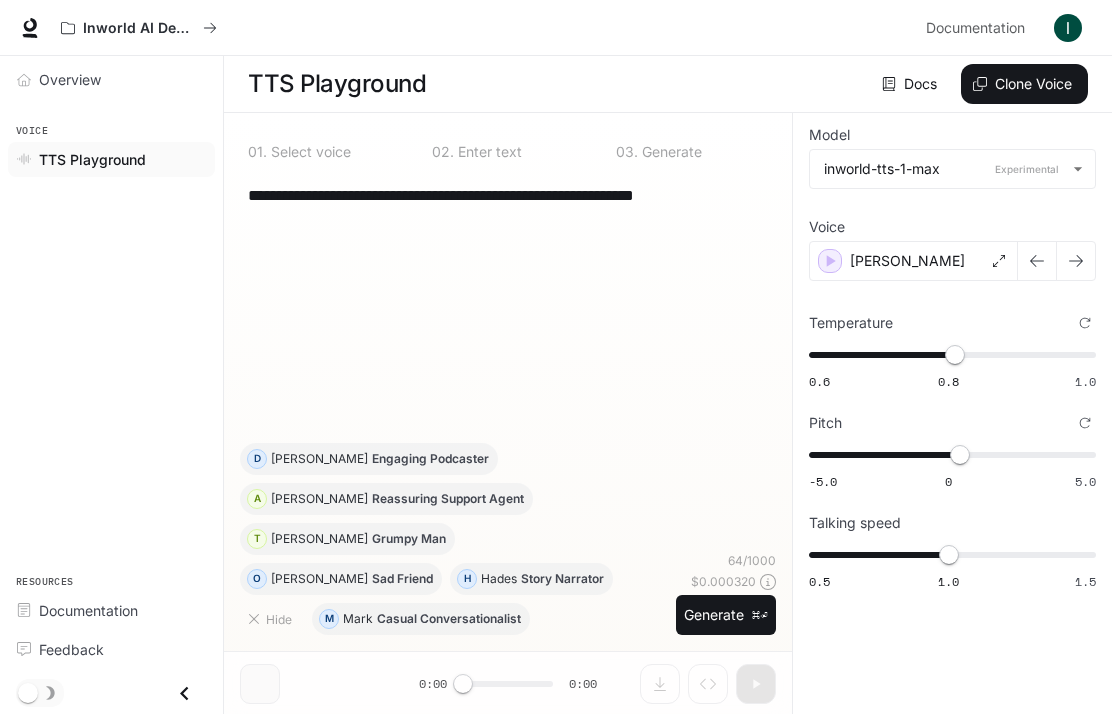 click on "[PERSON_NAME]" at bounding box center [913, 261] 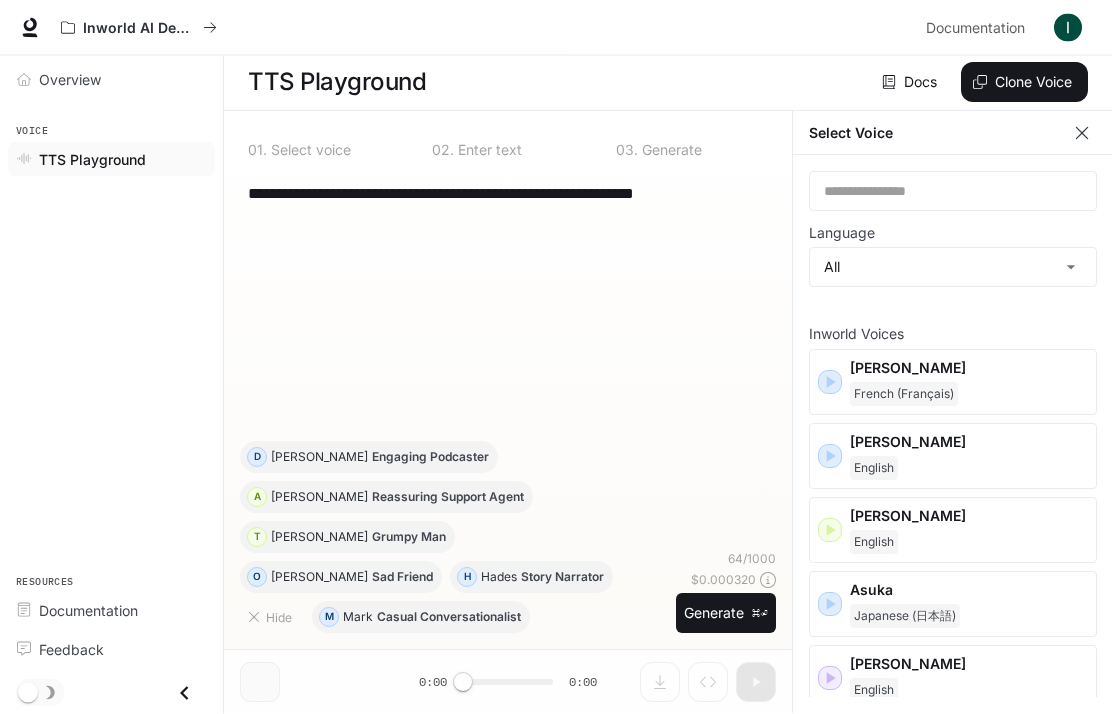 scroll, scrollTop: 81, scrollLeft: 0, axis: vertical 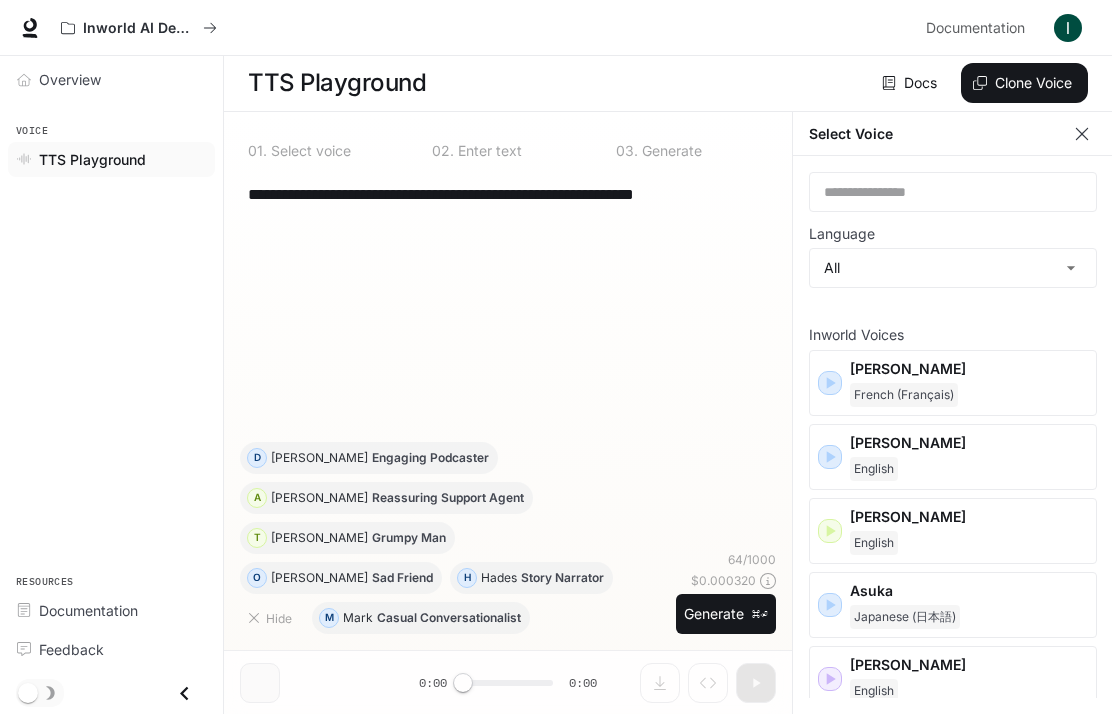 click on "Generate ⌘⏎" at bounding box center (726, 614) 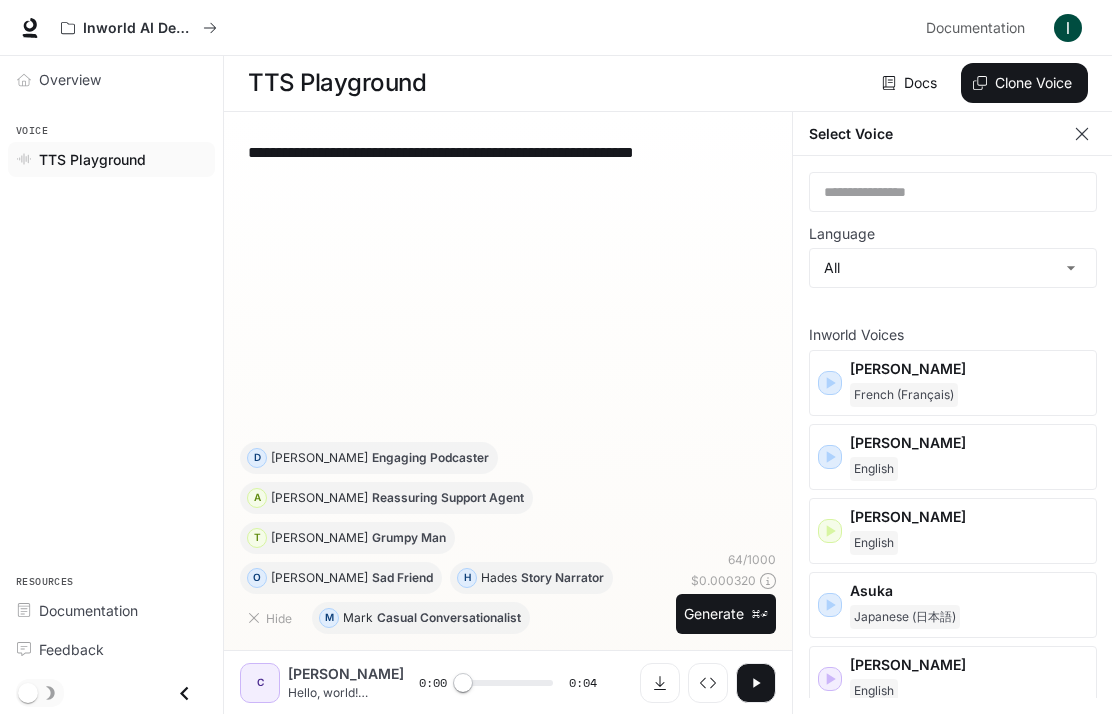 click on "Hades Story Narrator" at bounding box center (542, 578) 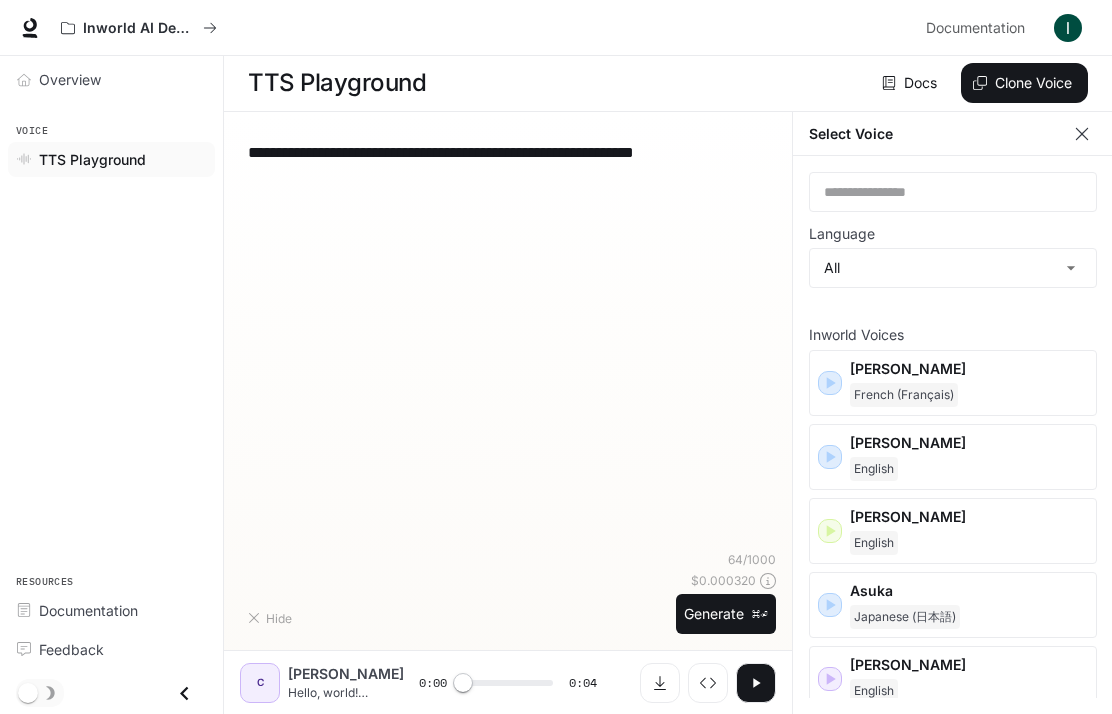 type on "**********" 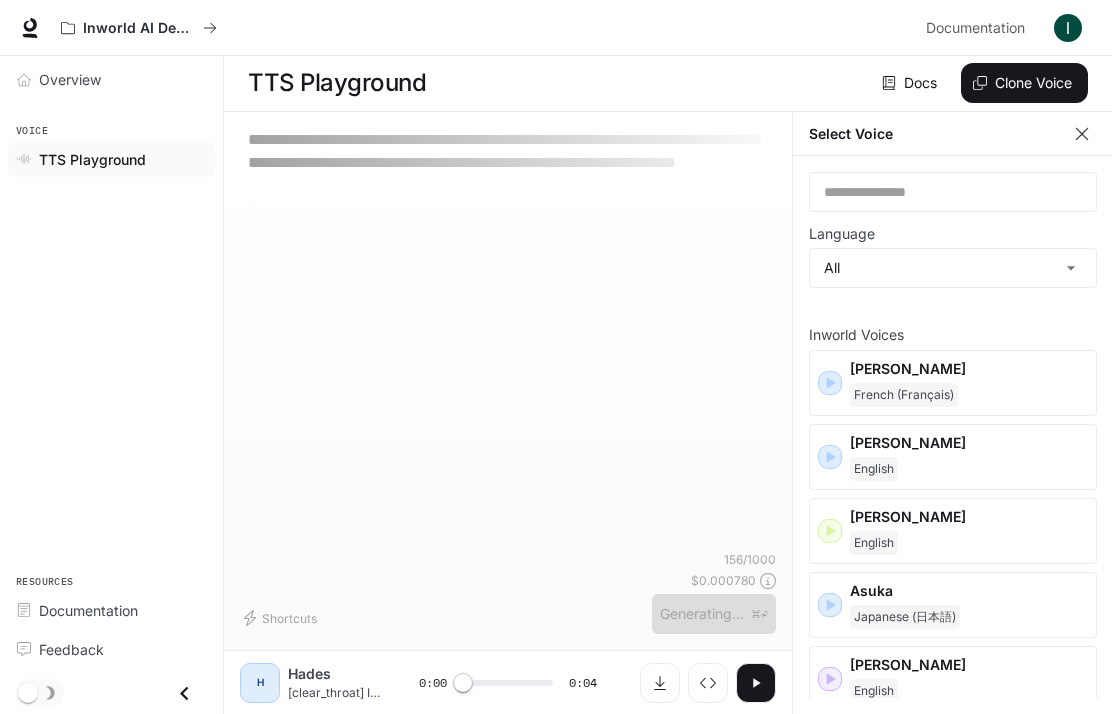 scroll, scrollTop: 0, scrollLeft: 0, axis: both 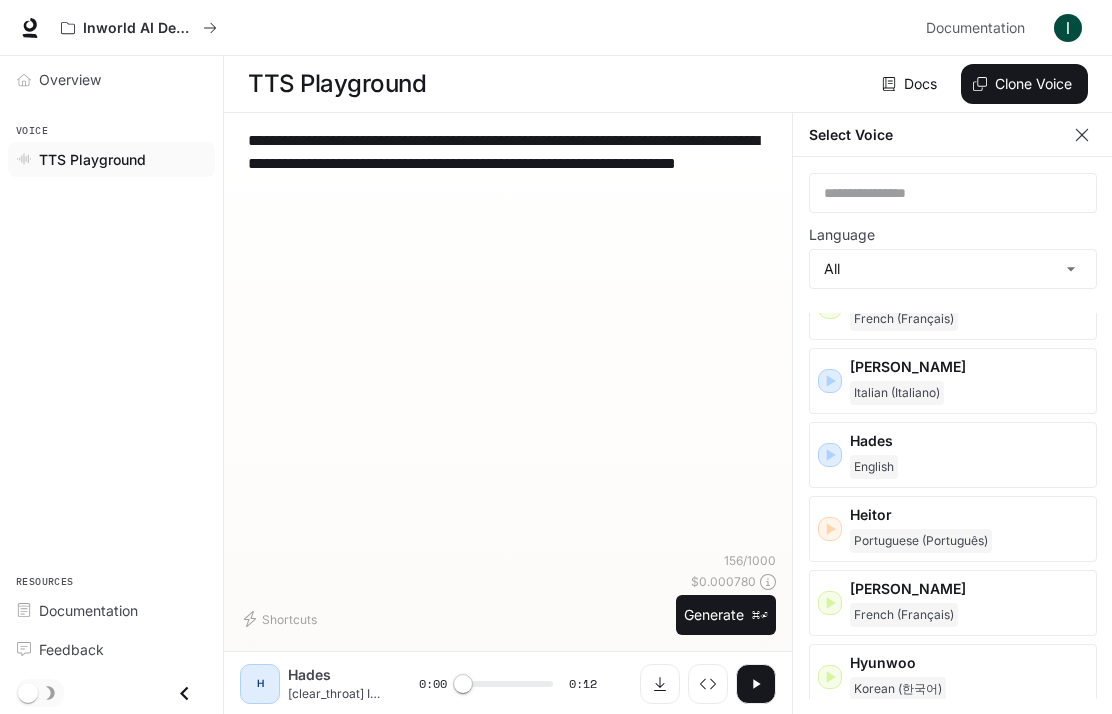 click on "[PERSON_NAME]" at bounding box center [969, 367] 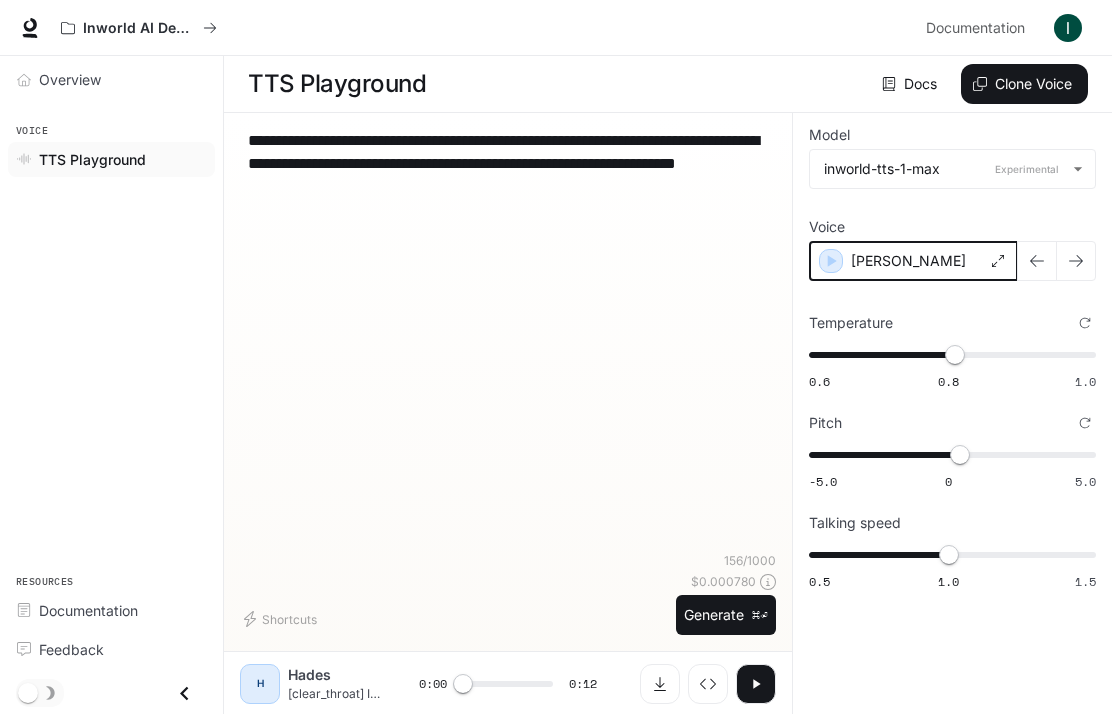 click 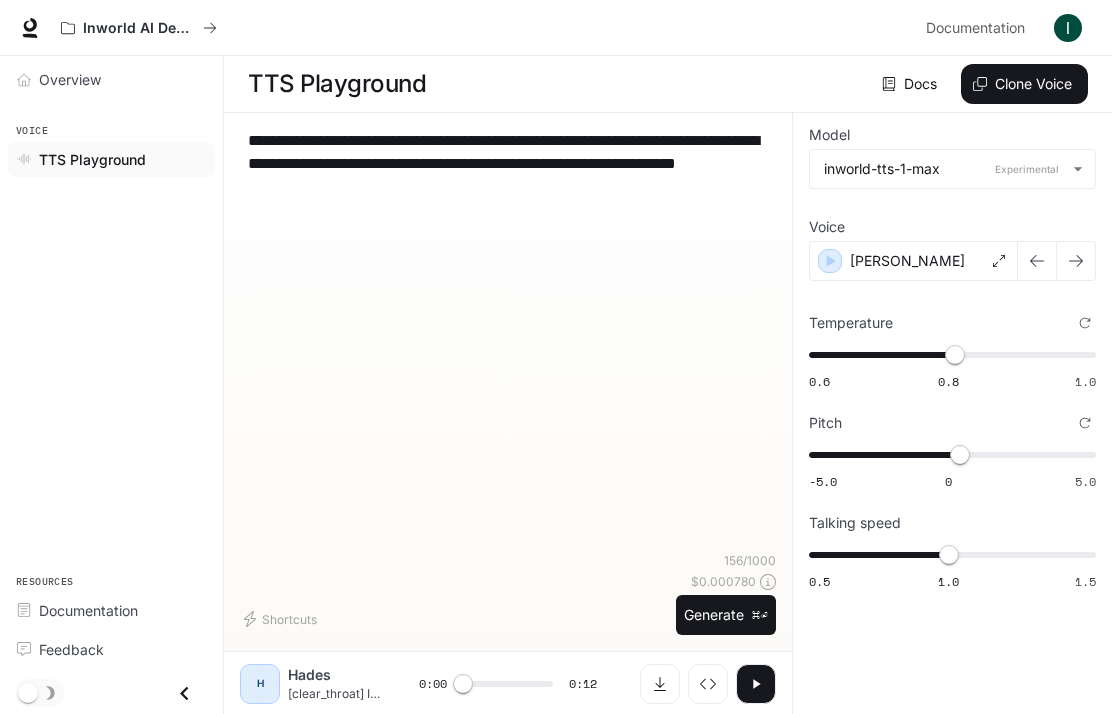 click on "[PERSON_NAME]" at bounding box center [913, 261] 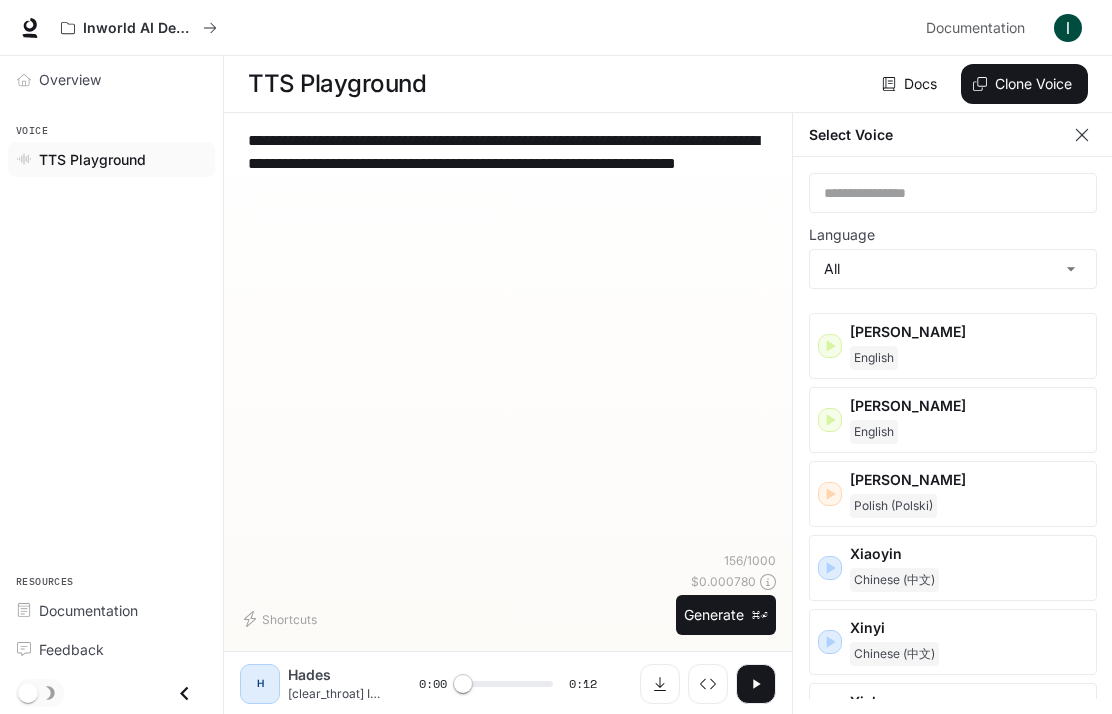 scroll, scrollTop: 3215, scrollLeft: 0, axis: vertical 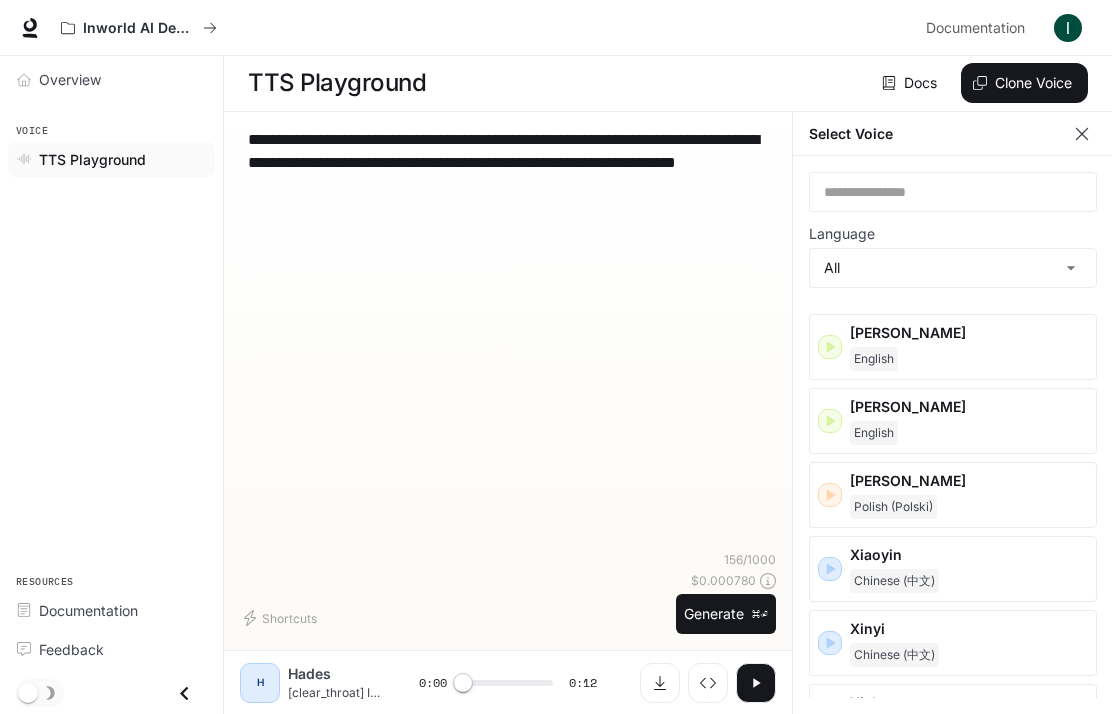 click on "[PERSON_NAME]" at bounding box center (969, 777) 